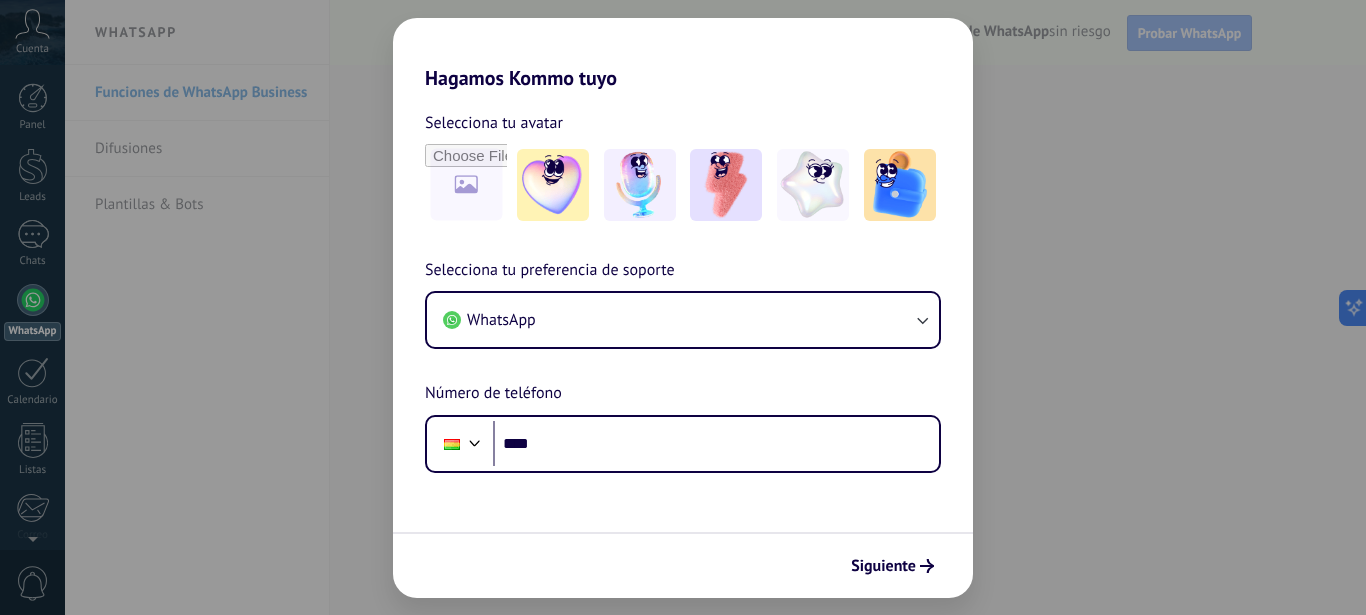 scroll, scrollTop: 0, scrollLeft: 0, axis: both 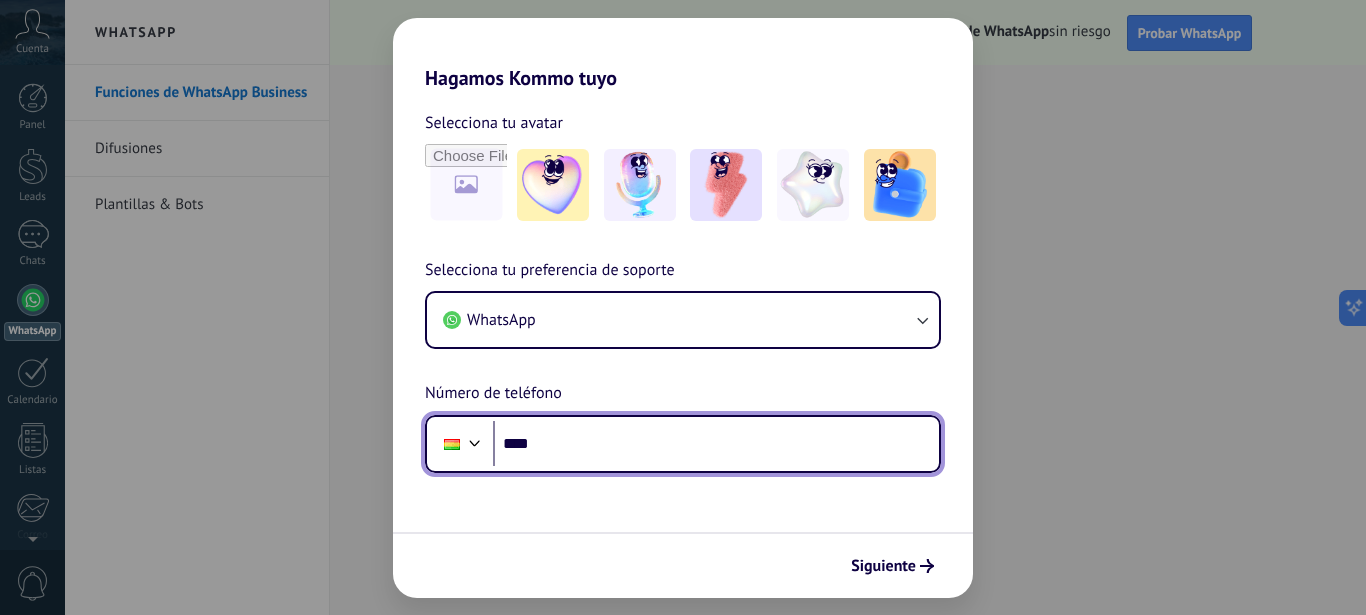 click on "****" at bounding box center [716, 444] 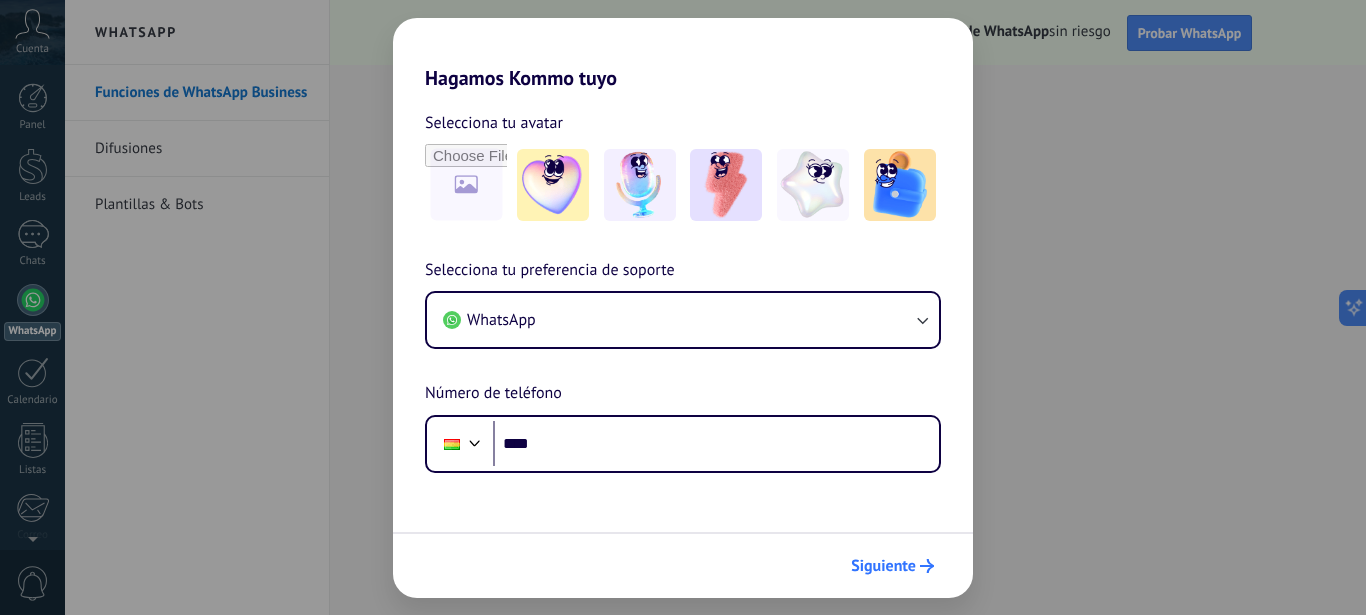 click on "Siguiente" at bounding box center [883, 566] 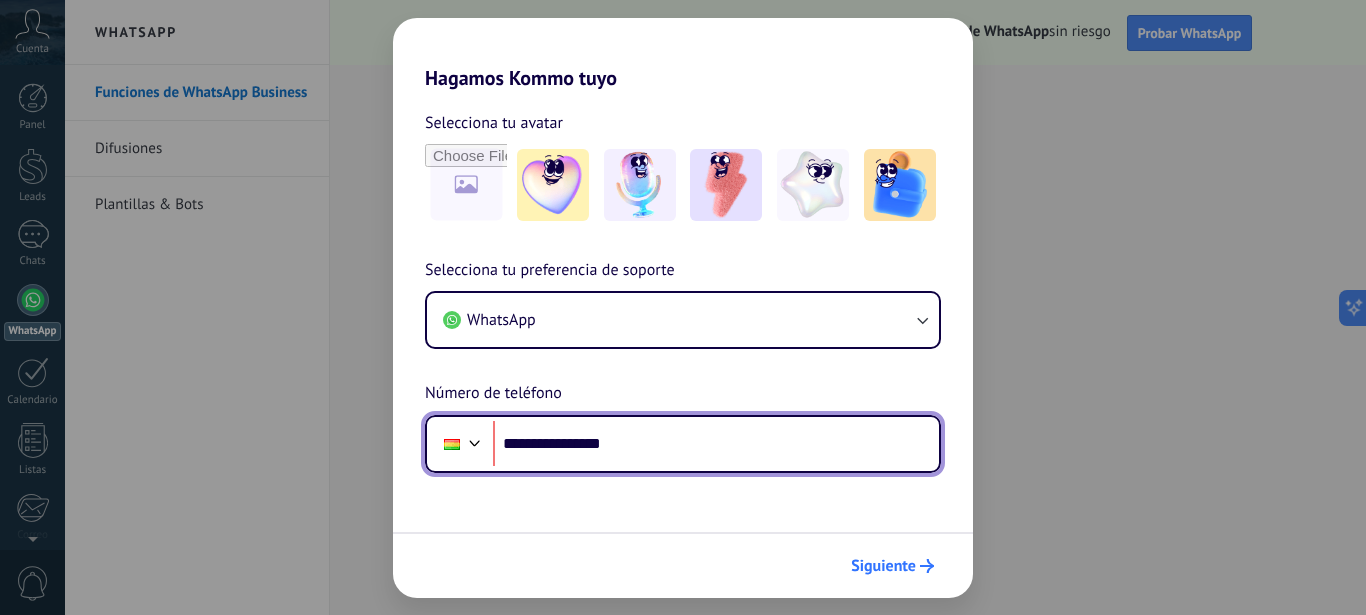 type on "**********" 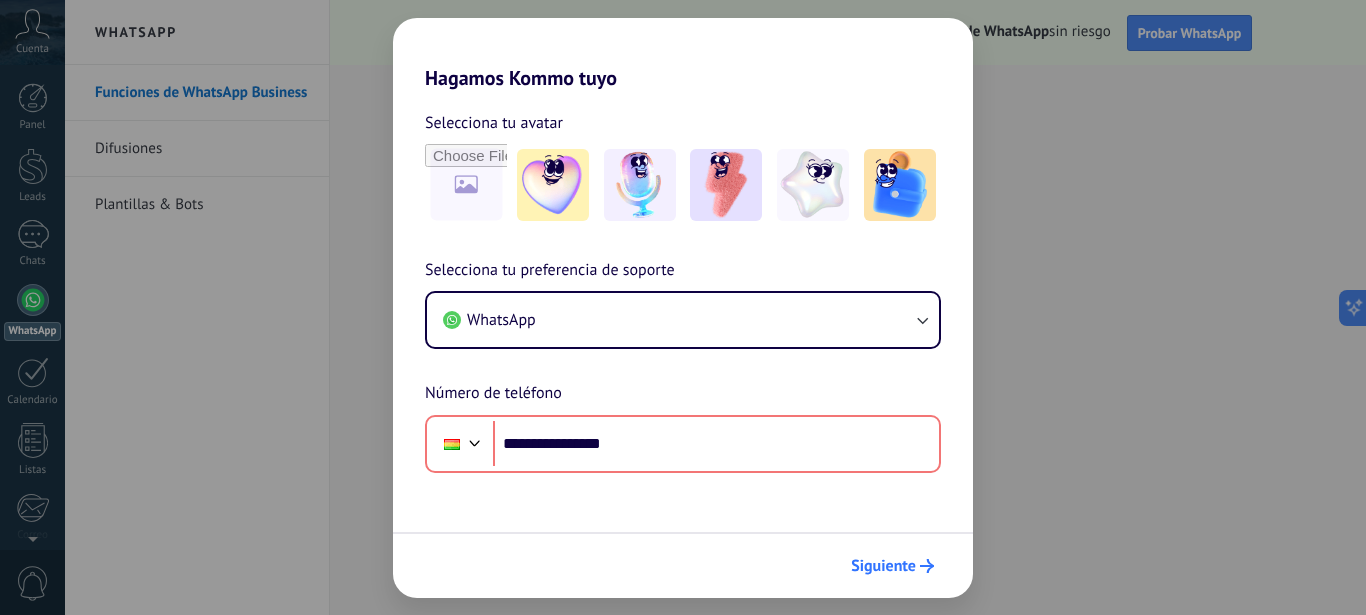 click on "Siguiente" at bounding box center (883, 566) 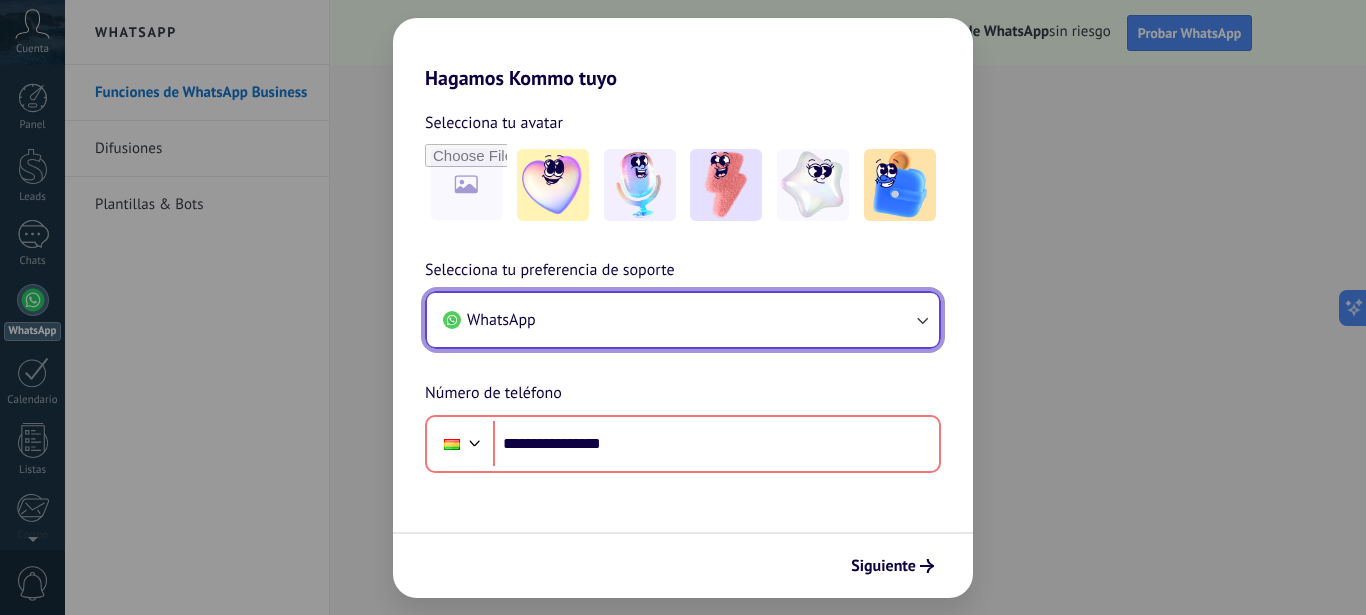 click 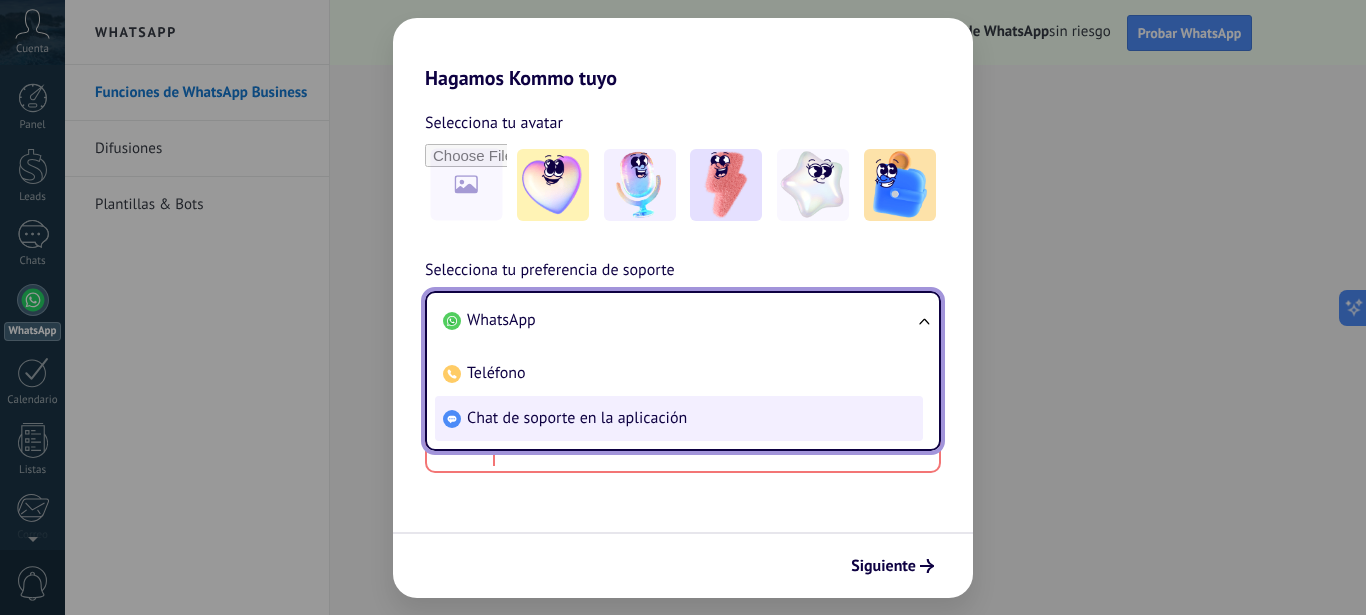 click on "Chat de soporte en la aplicación" at bounding box center (577, 418) 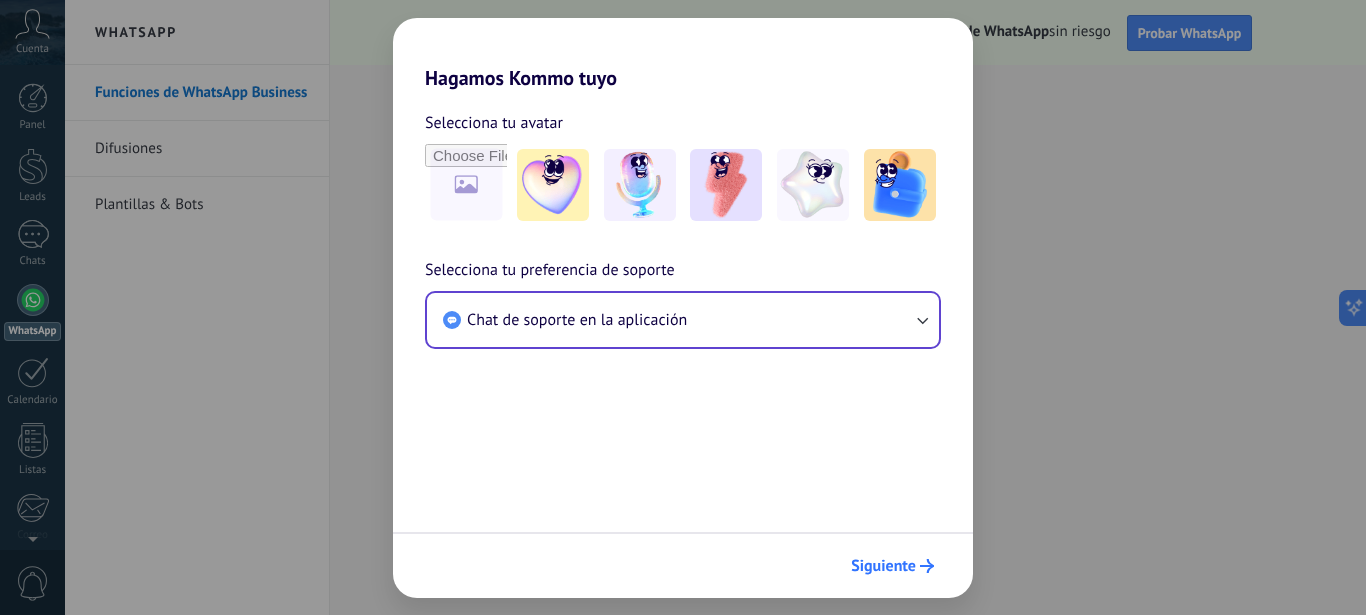 click on "Siguiente" at bounding box center [892, 566] 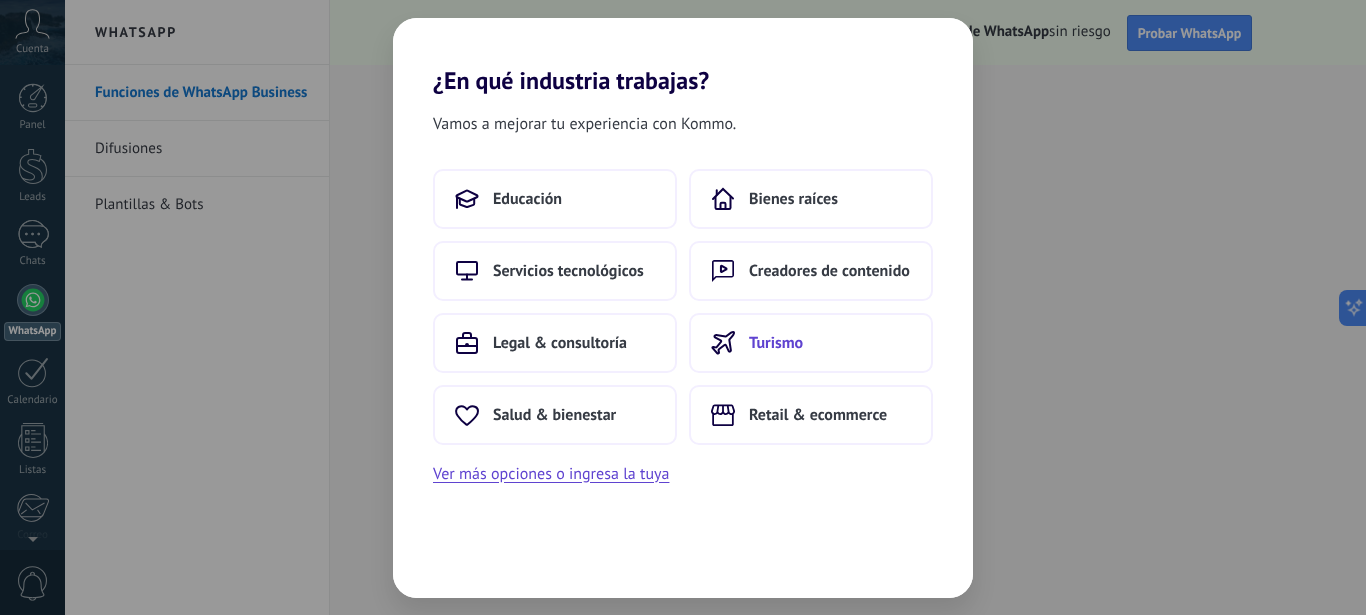click on "Turismo" at bounding box center [776, 343] 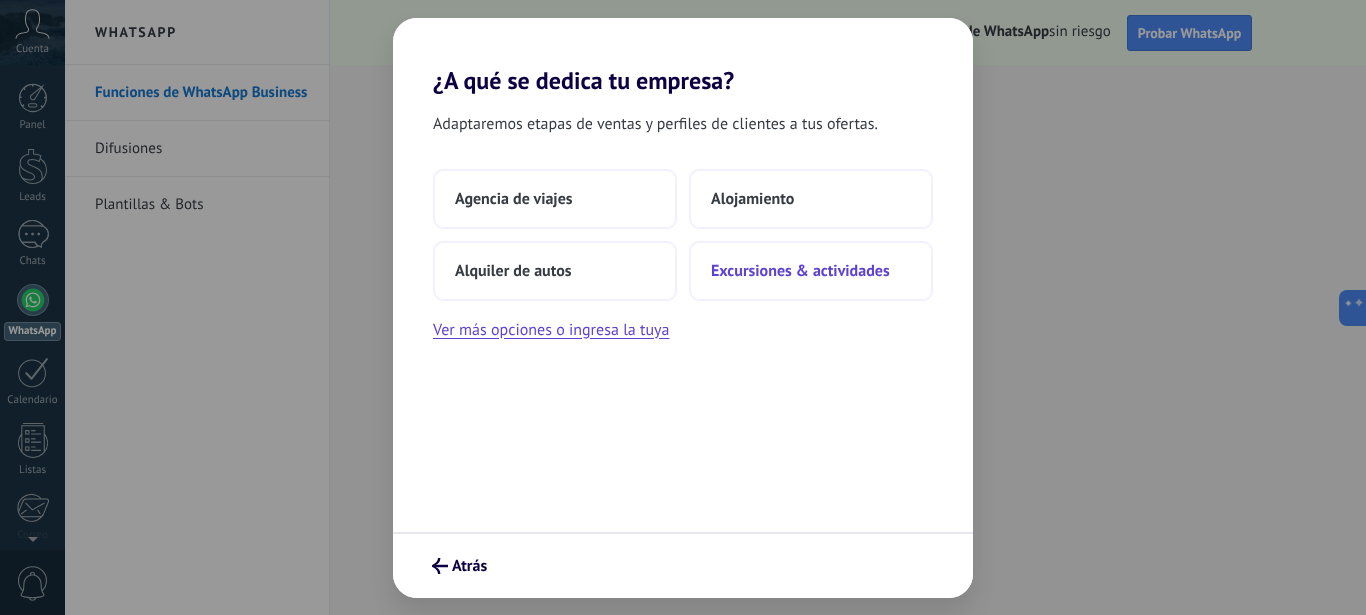 click on "Excursiones & actividades" at bounding box center [800, 271] 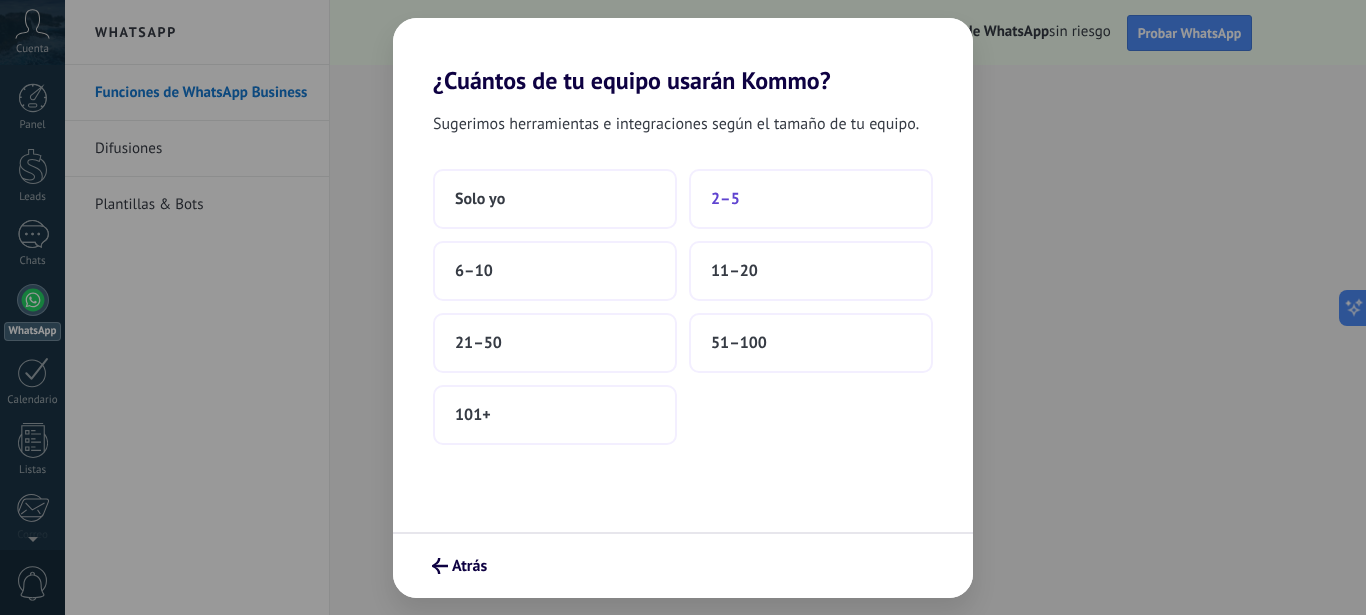 click on "2–5" at bounding box center [725, 199] 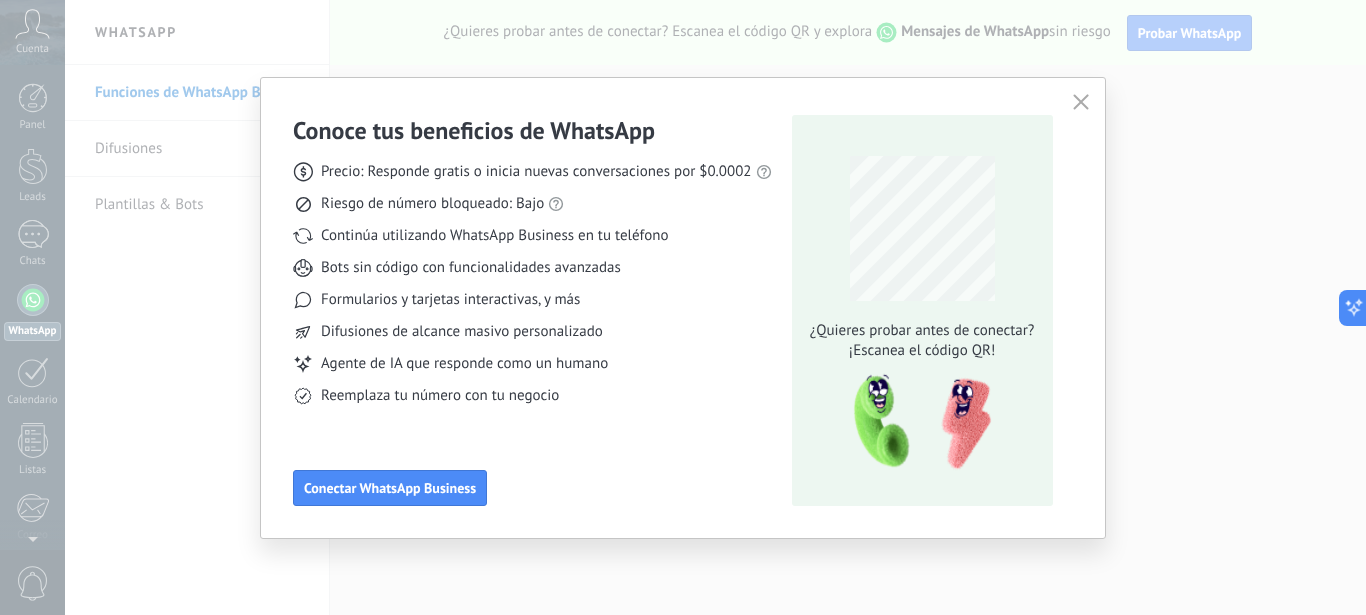 click 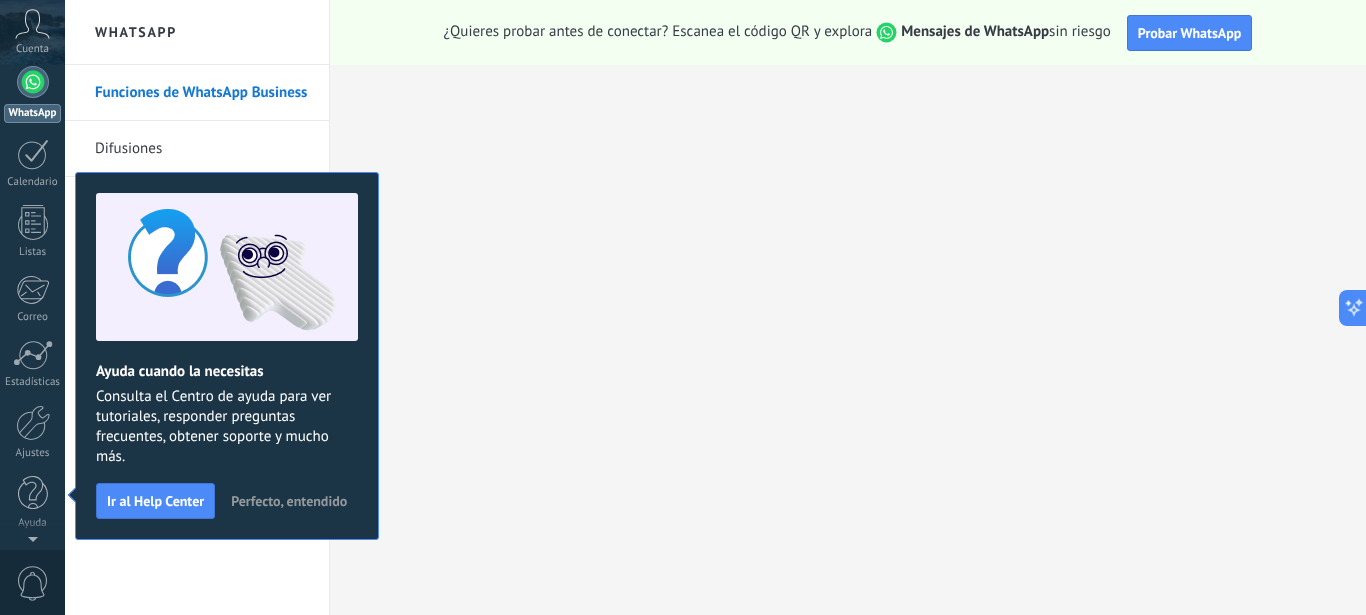 scroll, scrollTop: 0, scrollLeft: 0, axis: both 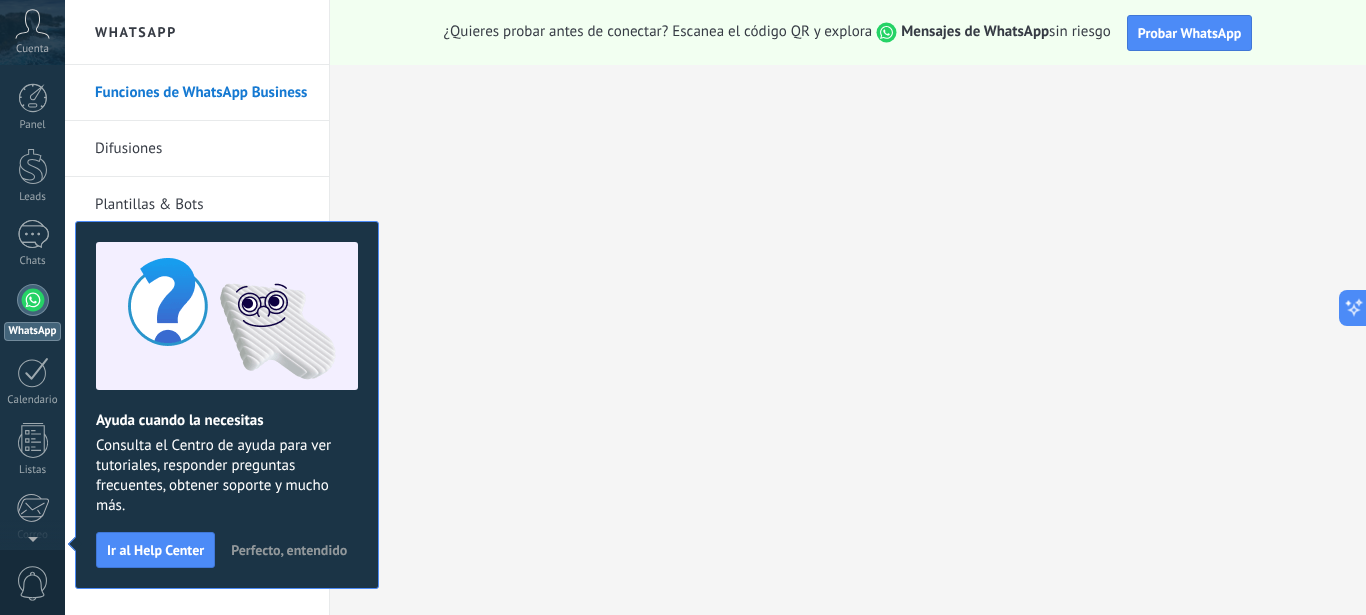 click on "Perfecto, entendido" at bounding box center [289, 550] 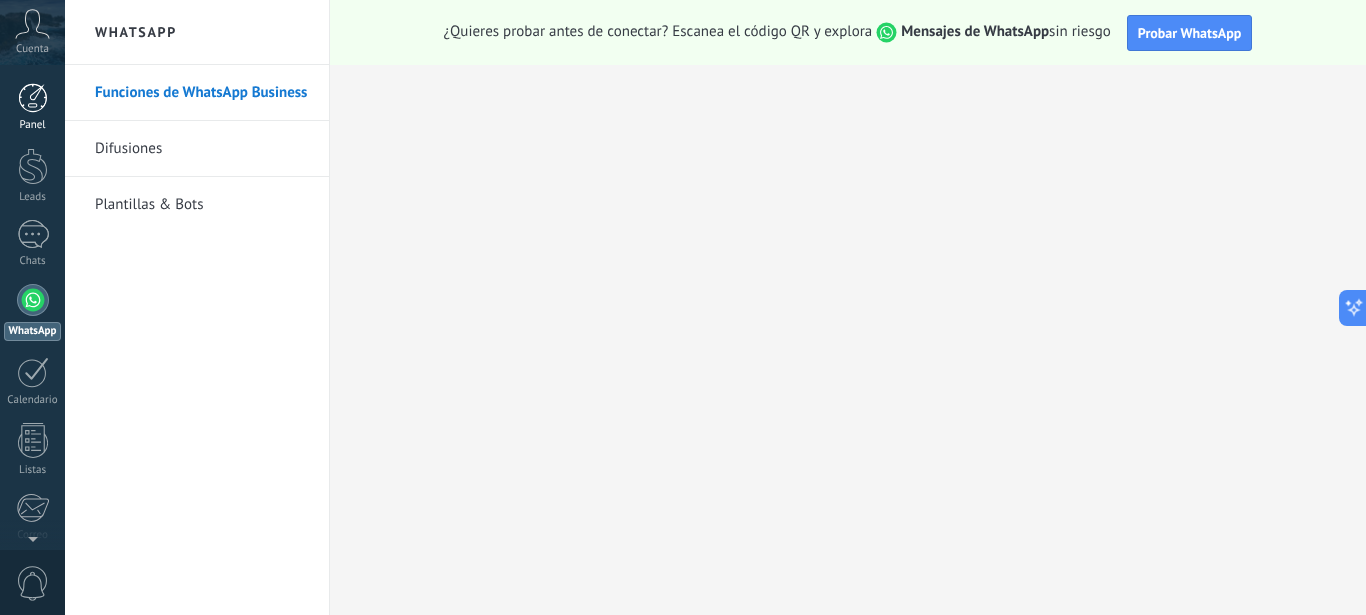 click at bounding box center [33, 98] 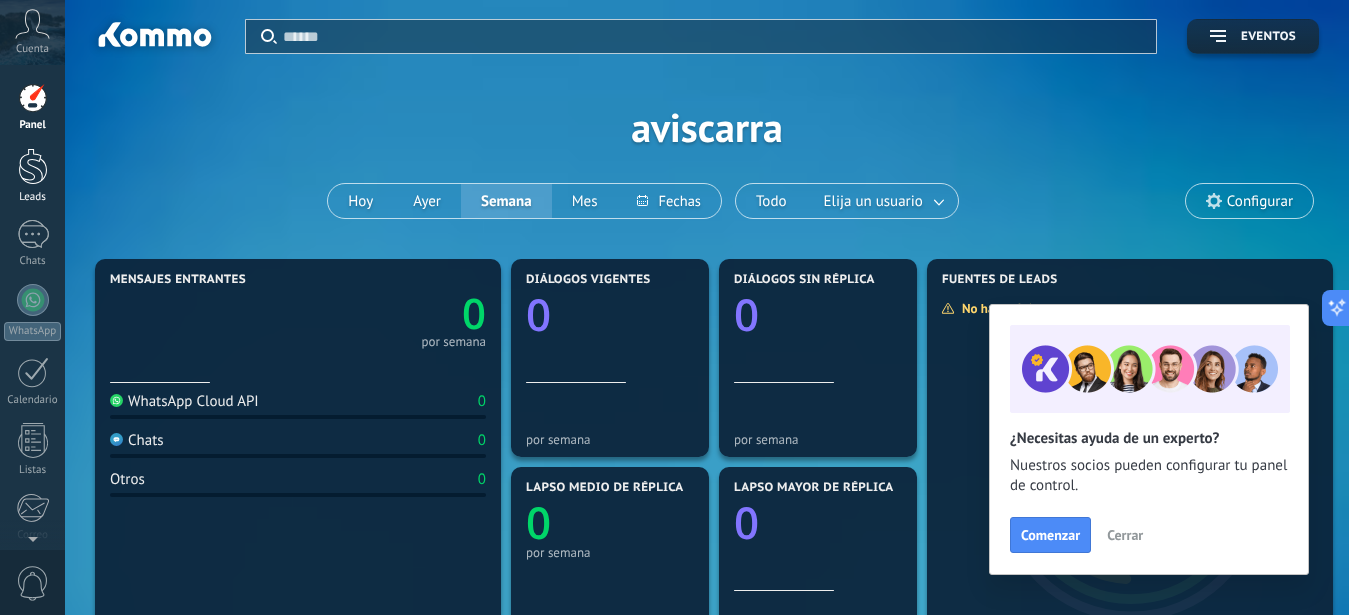click at bounding box center (33, 166) 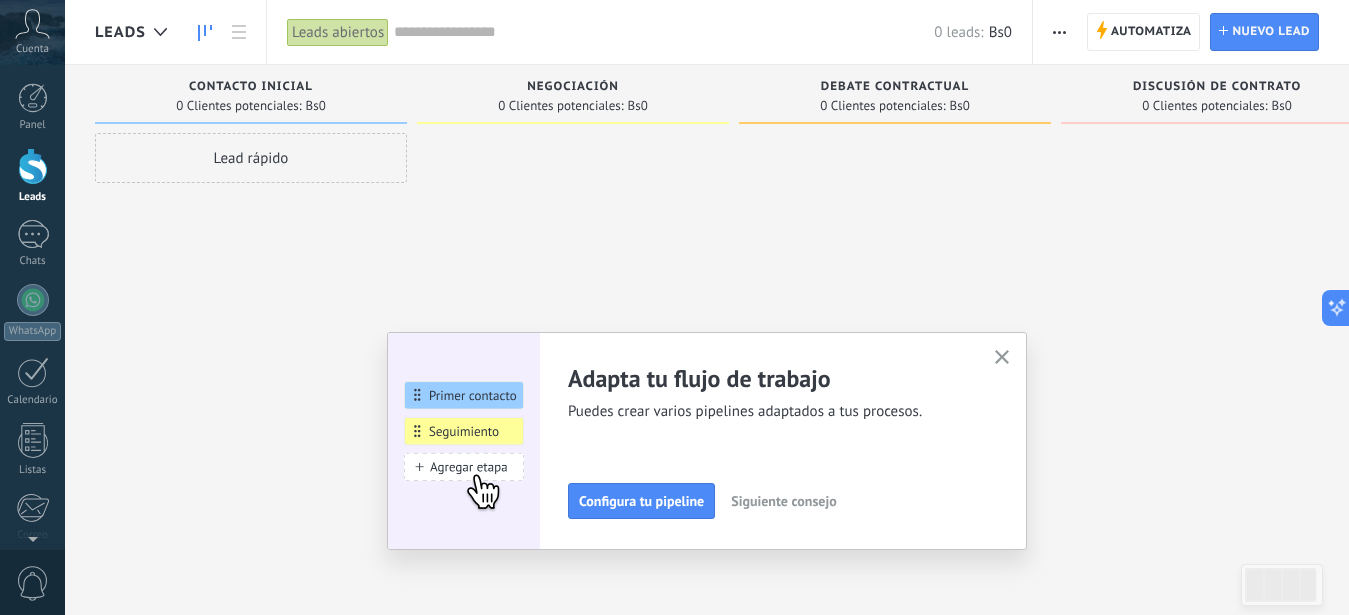 click 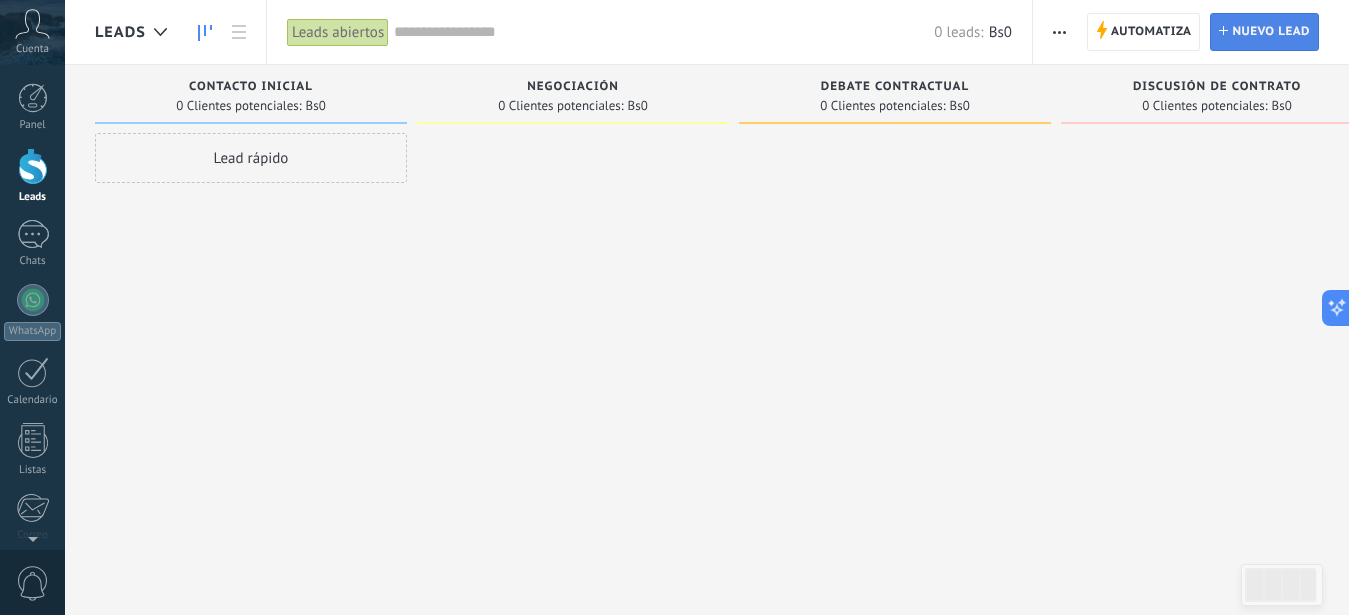 click on "Nuevo lead" at bounding box center (1271, 32) 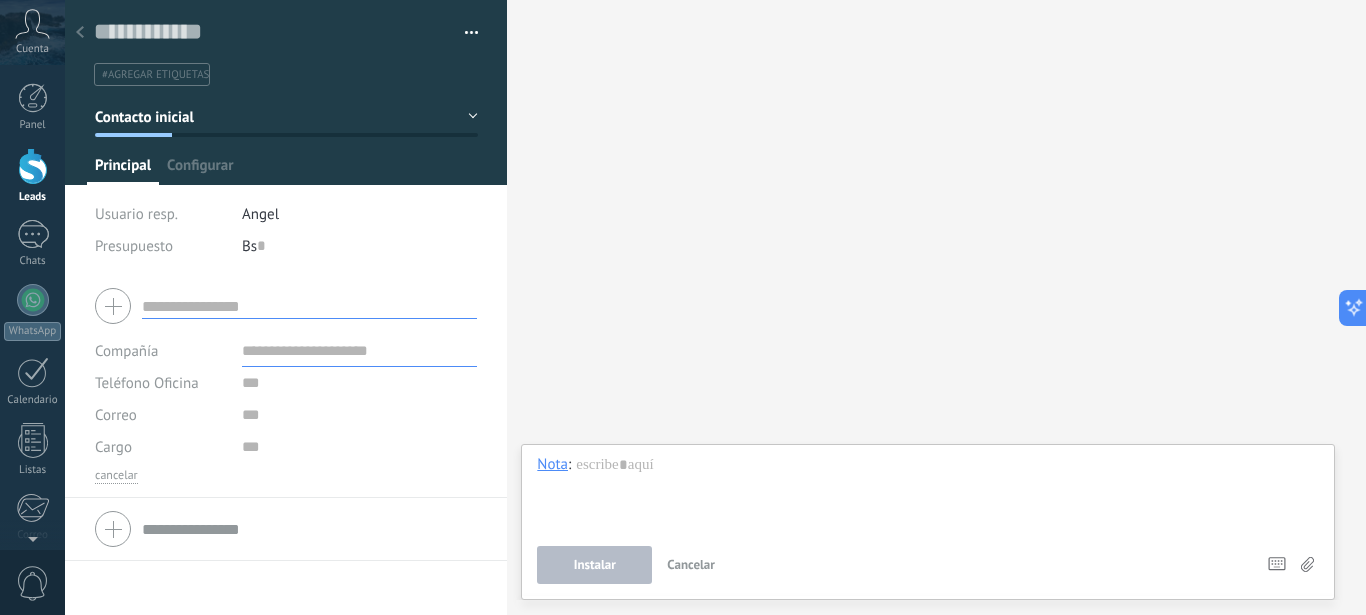 click at bounding box center [309, 306] 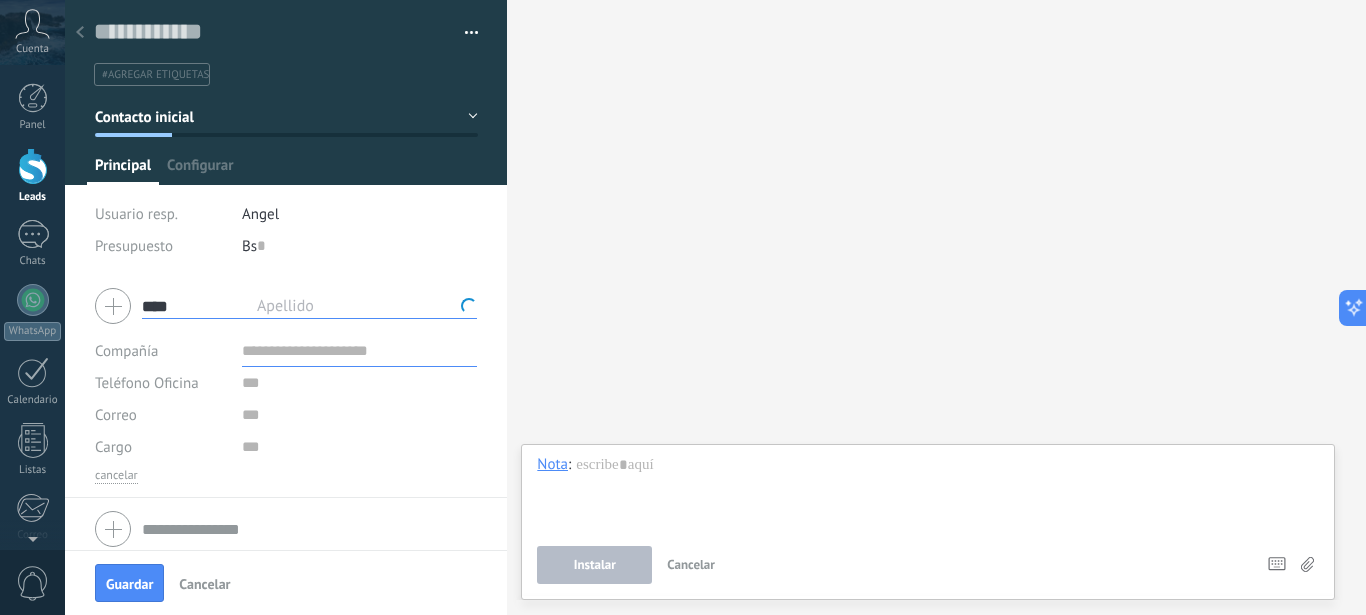 type on "****" 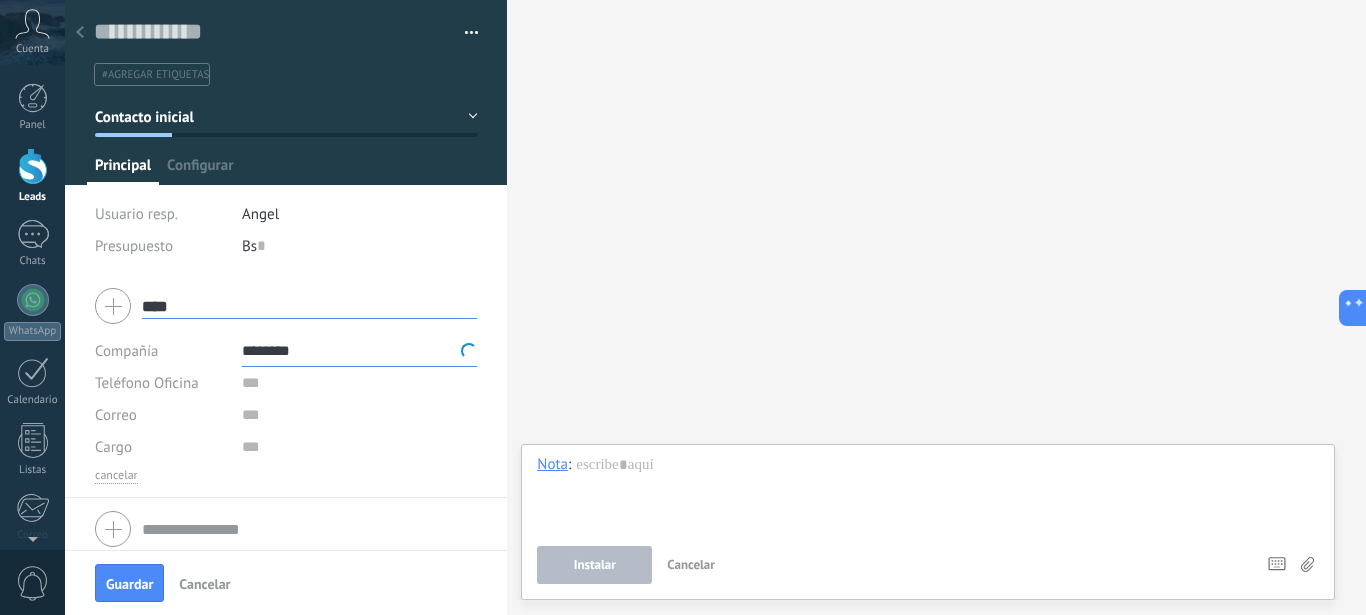 type on "********" 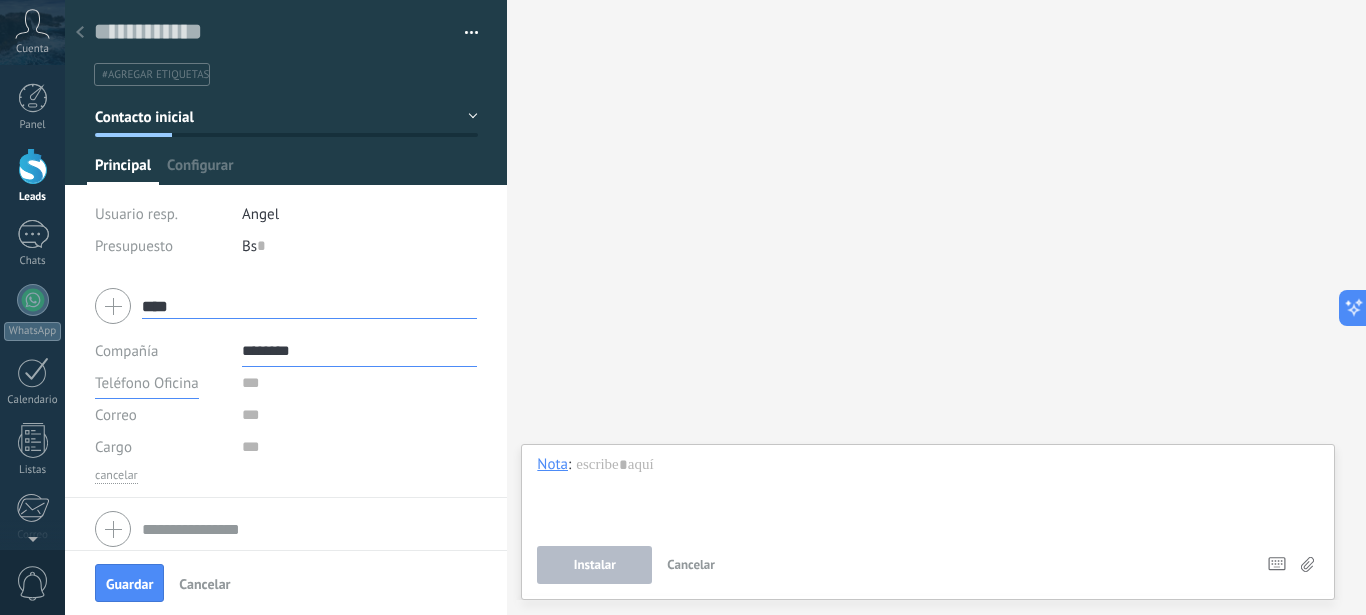 type on "********" 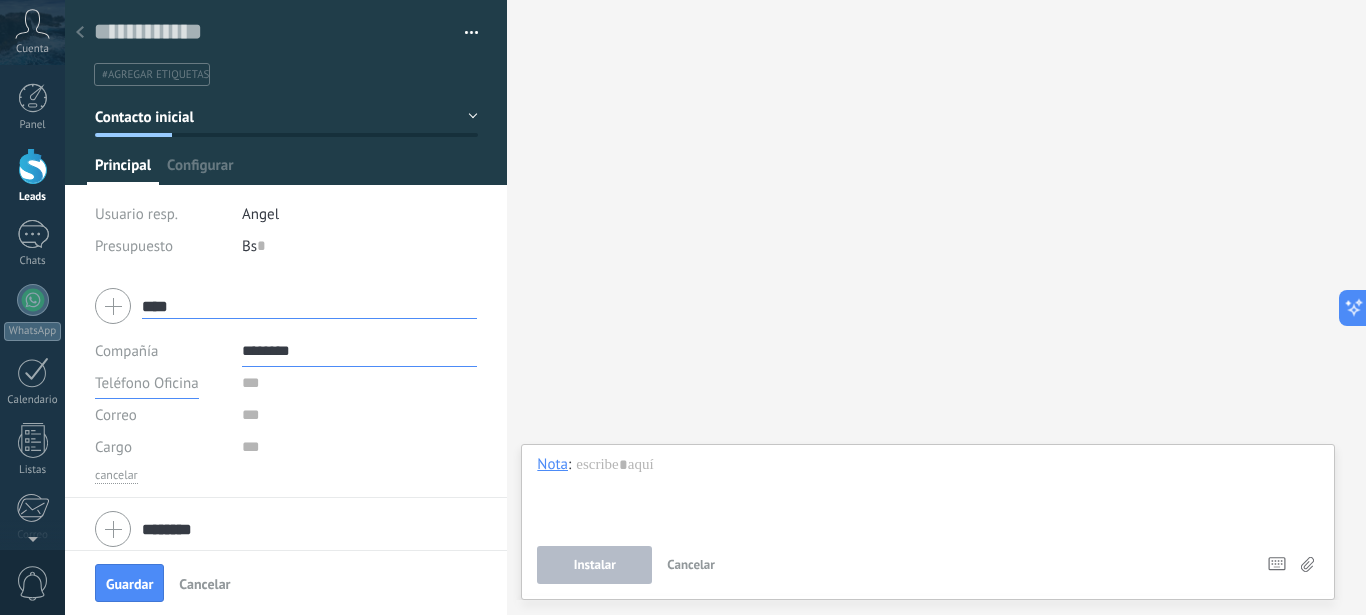 type 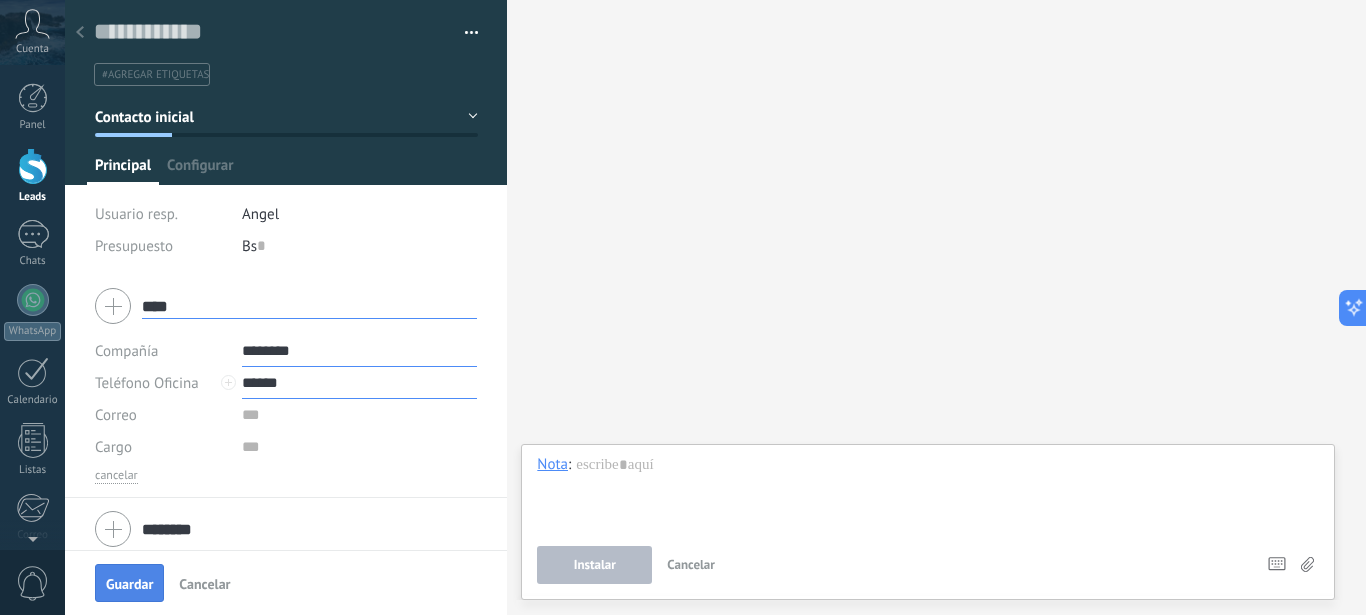 type on "******" 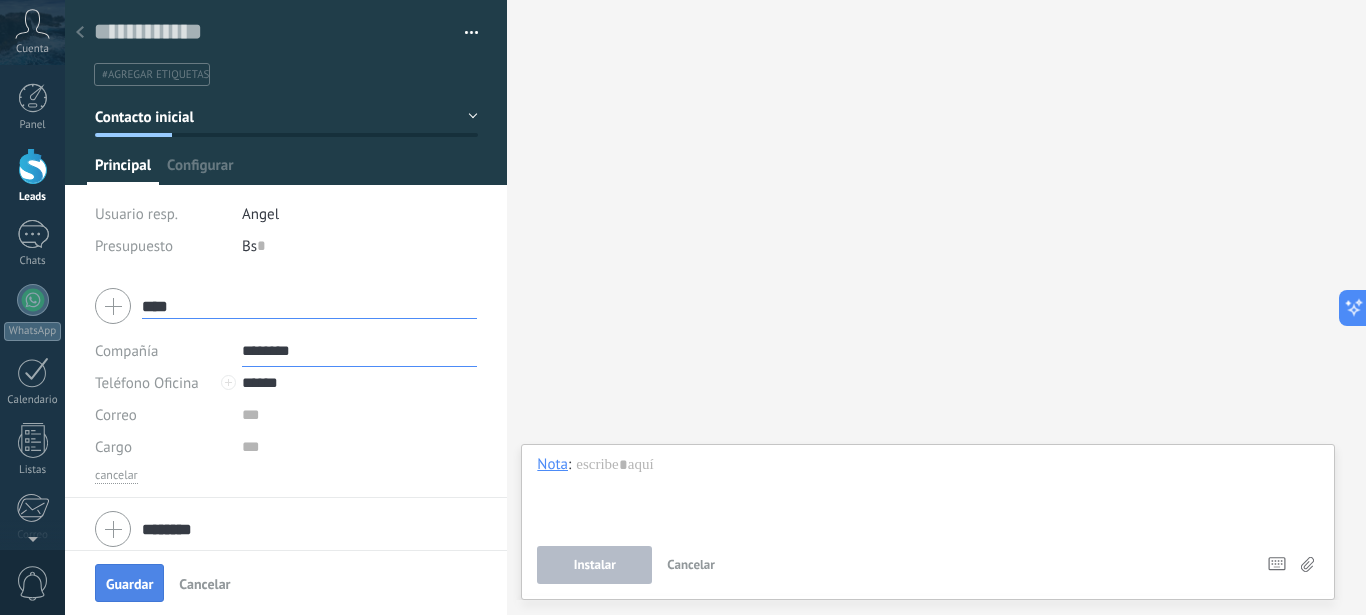 click on "Guardar" at bounding box center [129, 584] 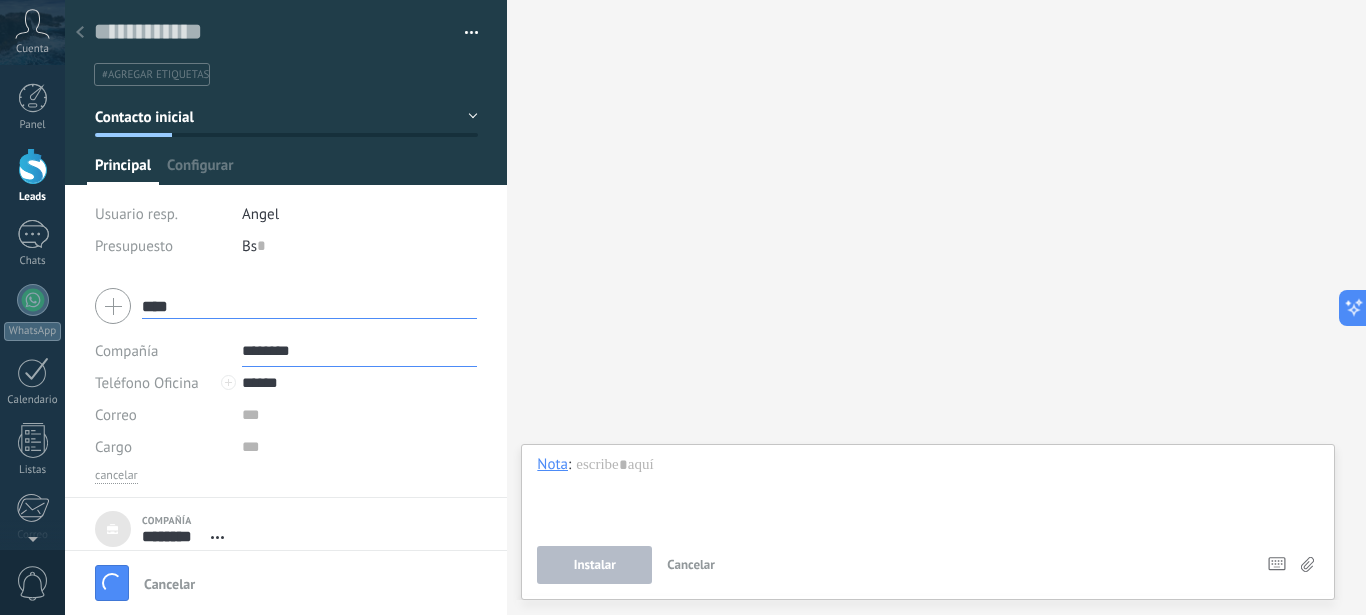 type 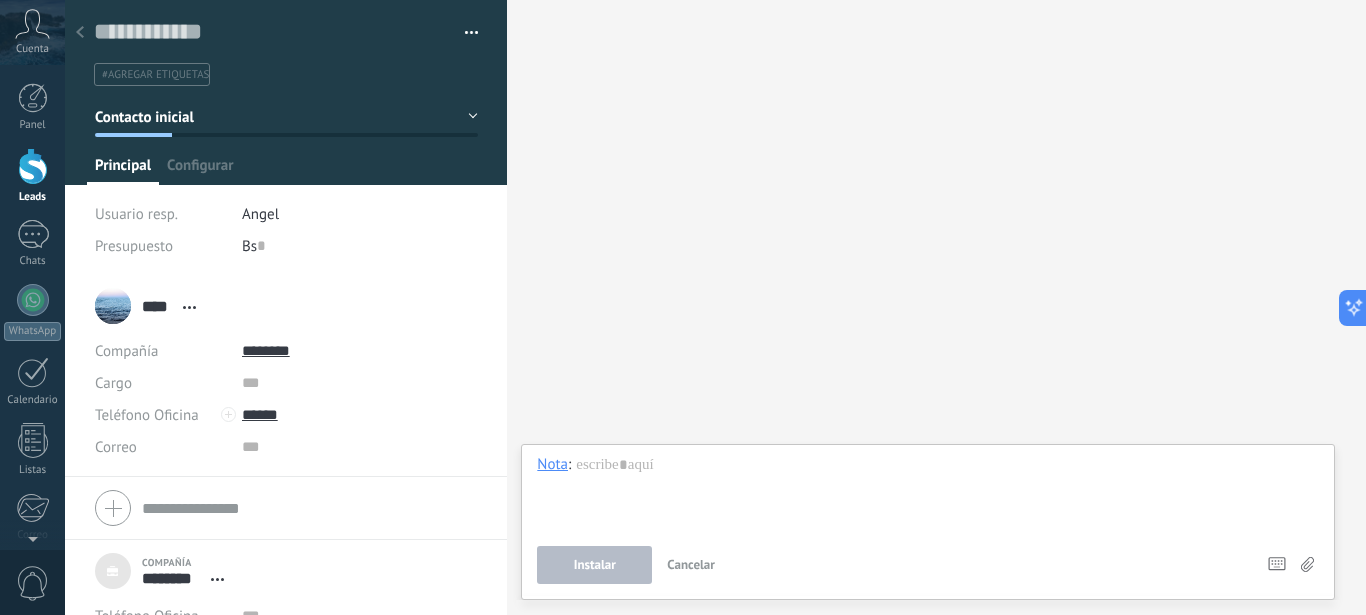 scroll, scrollTop: 20, scrollLeft: 0, axis: vertical 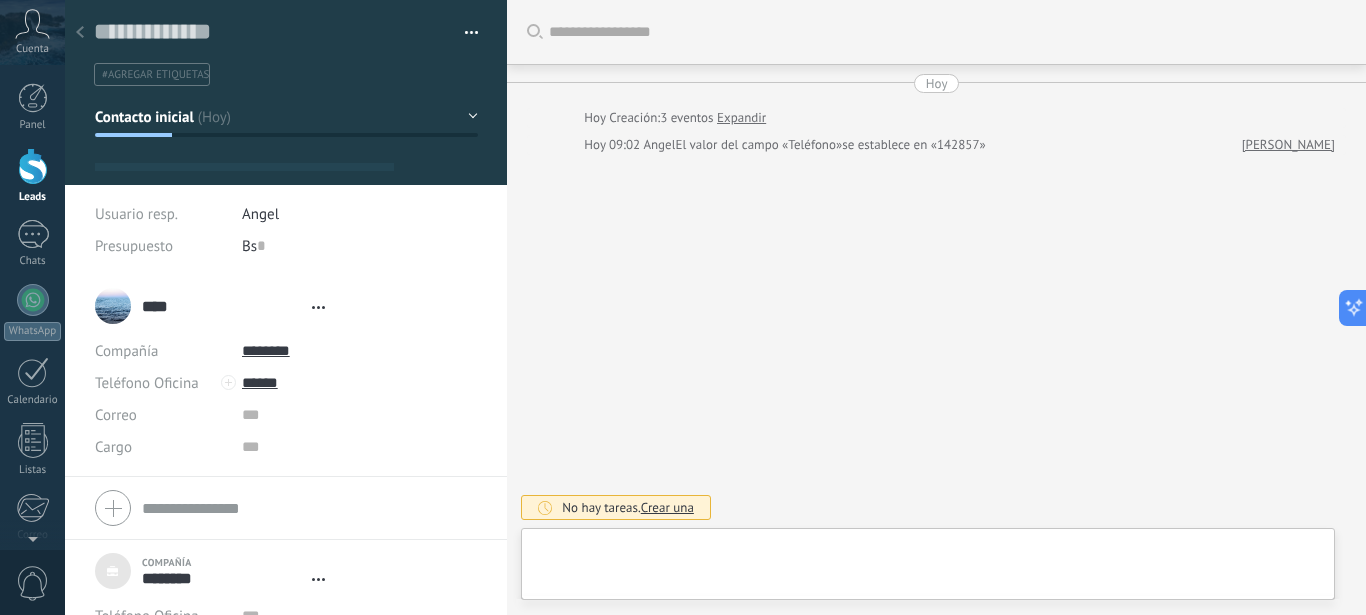 type on "***" 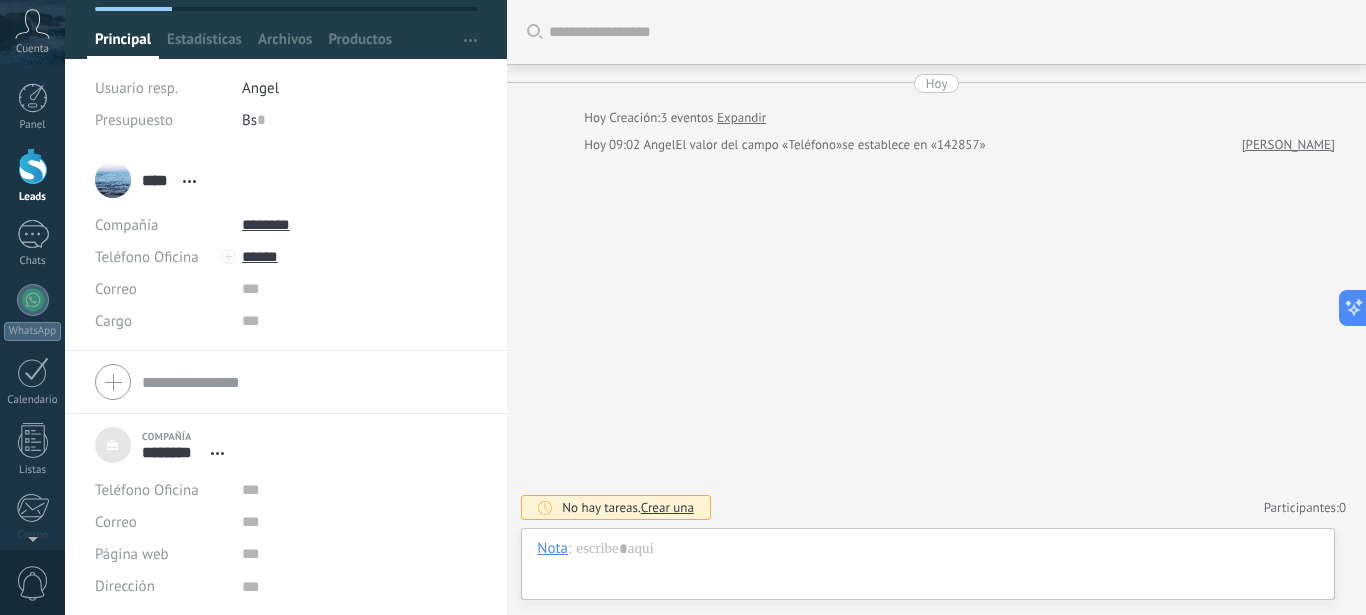 scroll, scrollTop: 0, scrollLeft: 0, axis: both 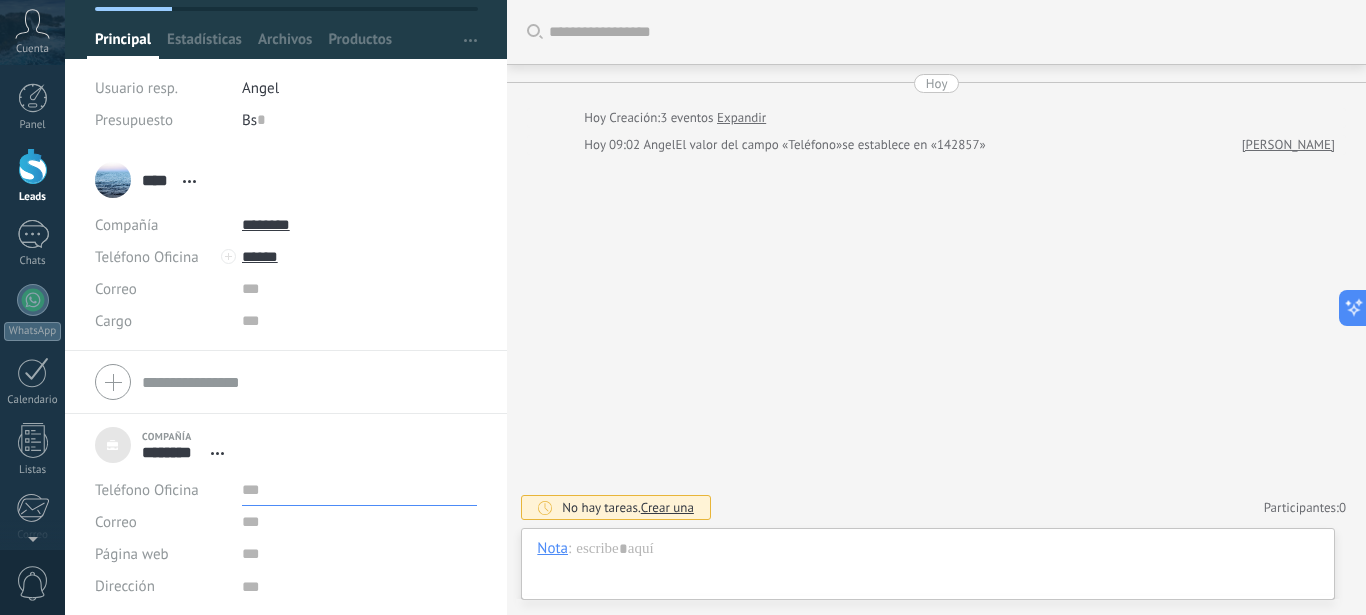 drag, startPoint x: 269, startPoint y: 488, endPoint x: 362, endPoint y: 483, distance: 93.13431 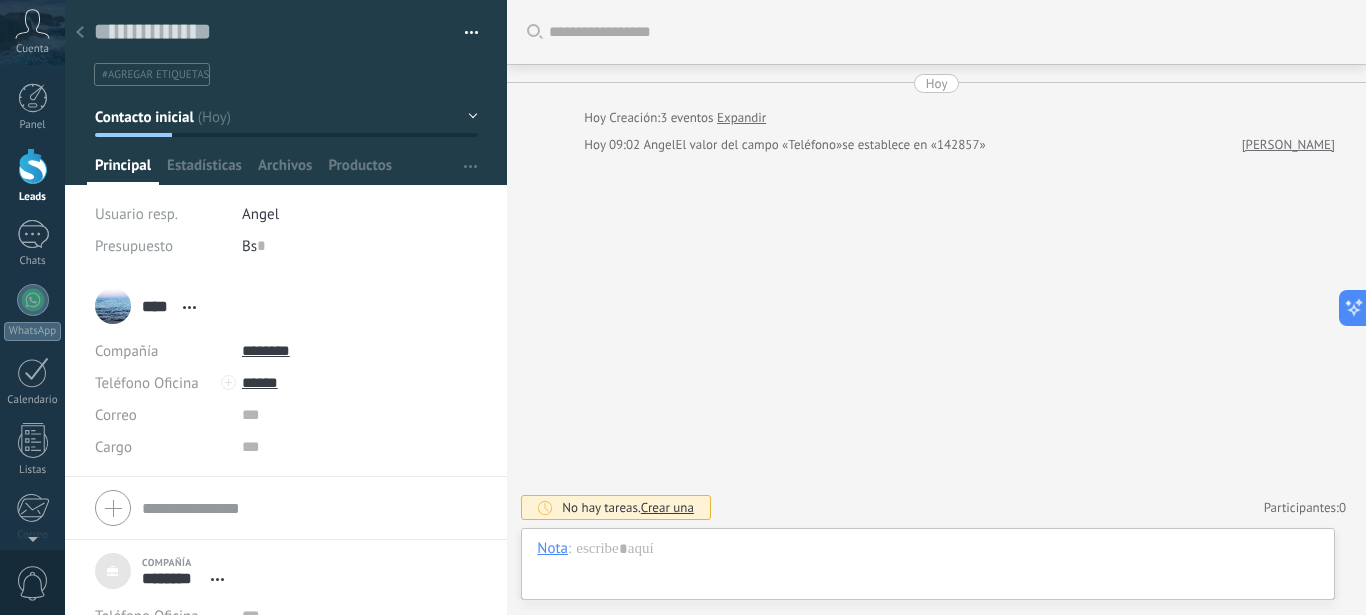 click 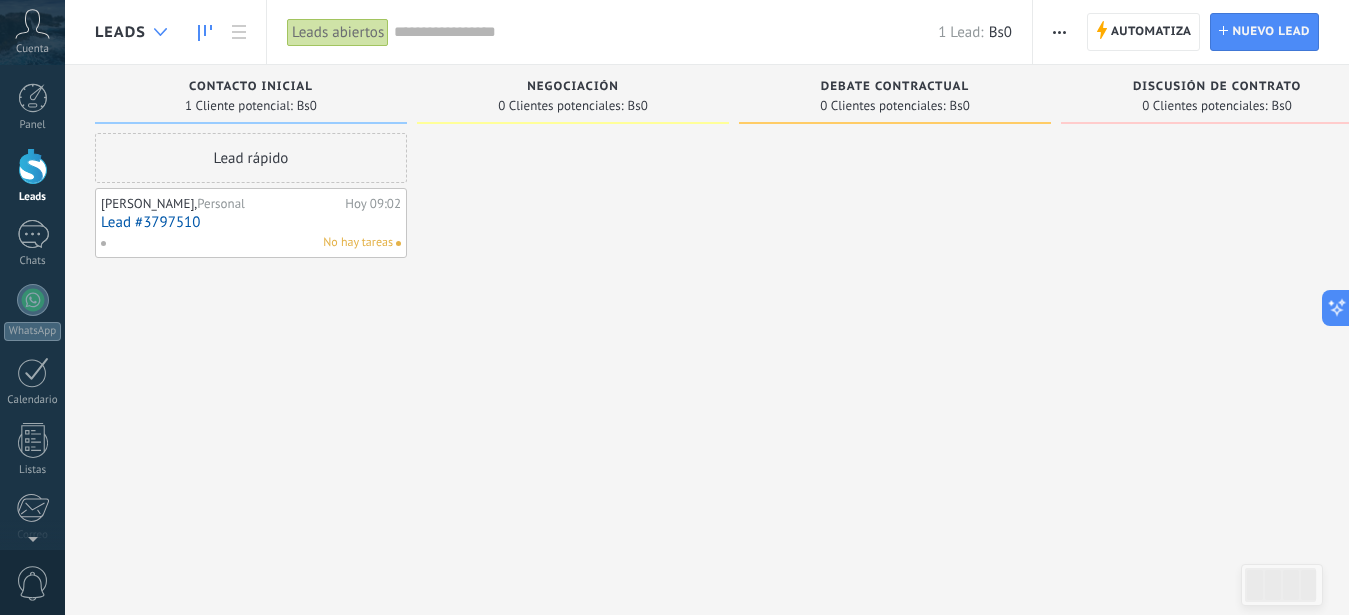 click 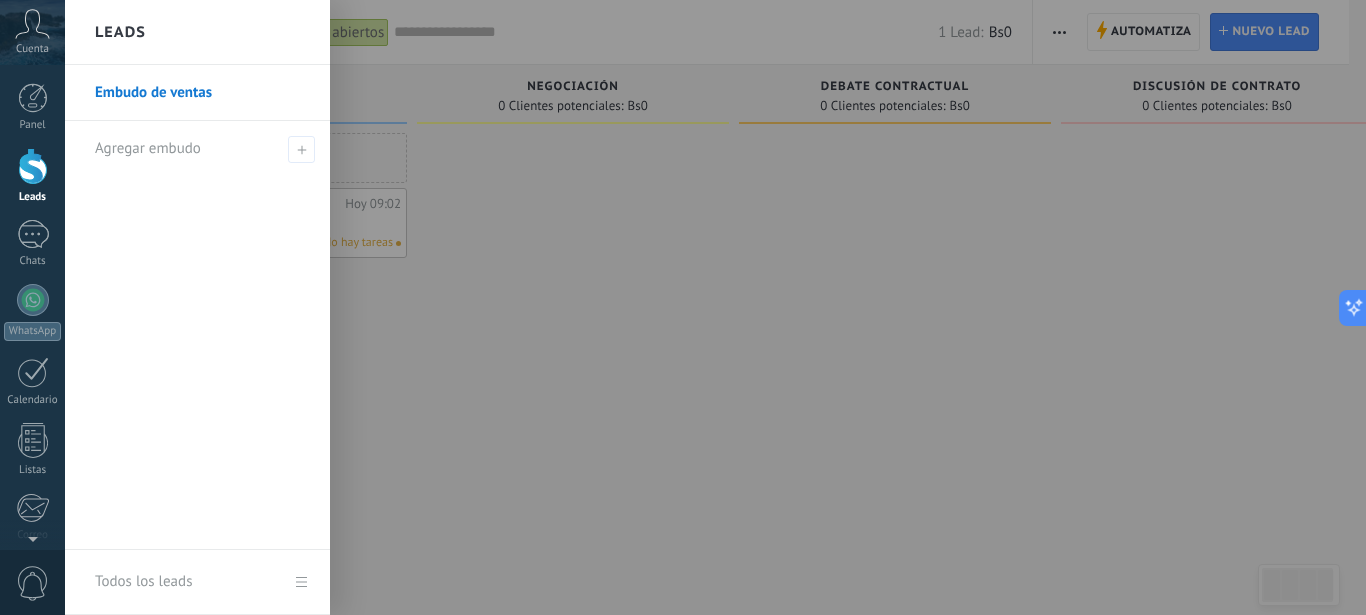 click at bounding box center [748, 307] 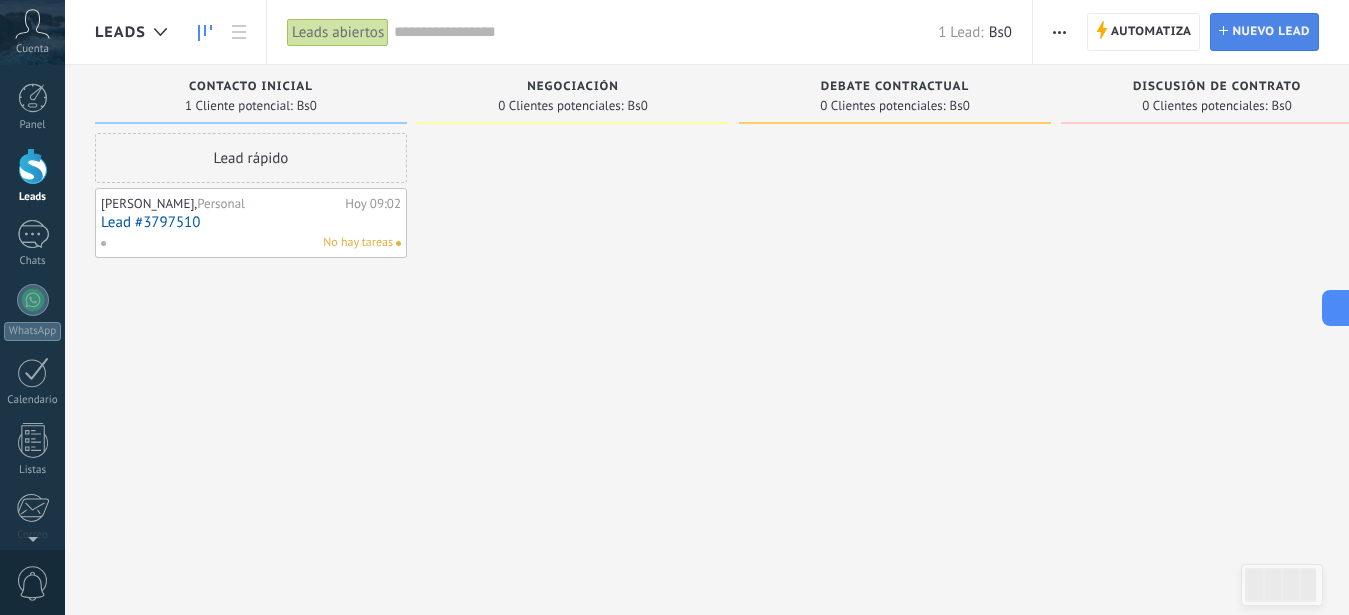 click on "Nuevo lead" at bounding box center [1271, 32] 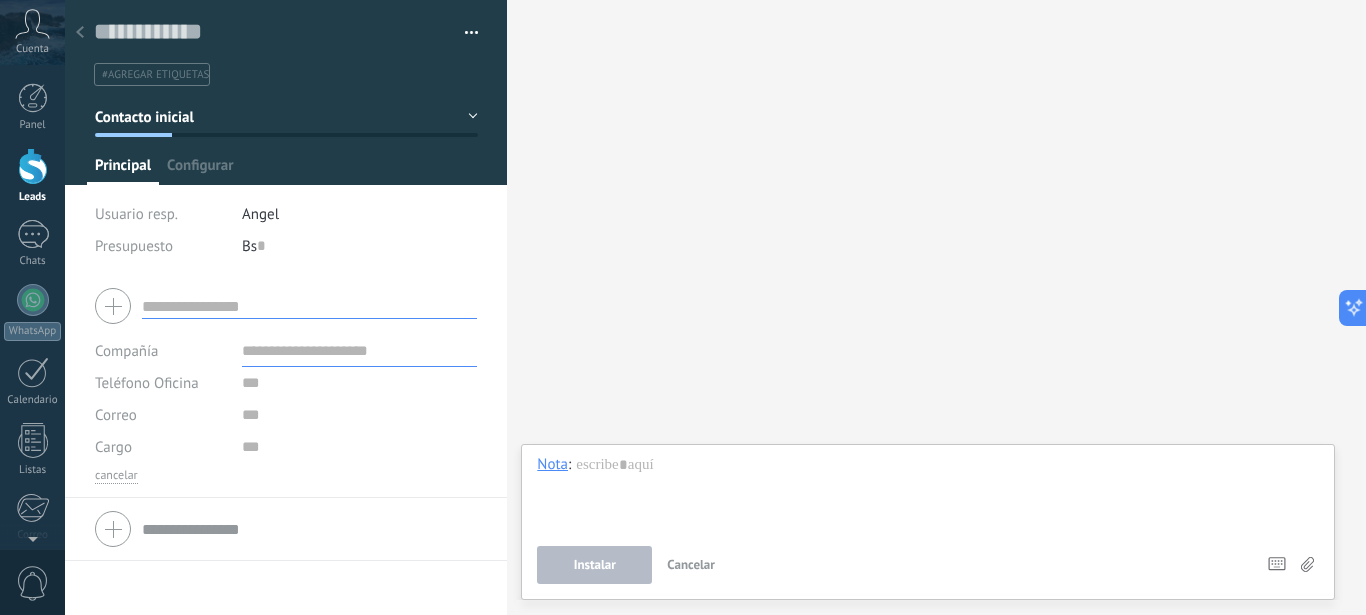 click at bounding box center [309, 306] 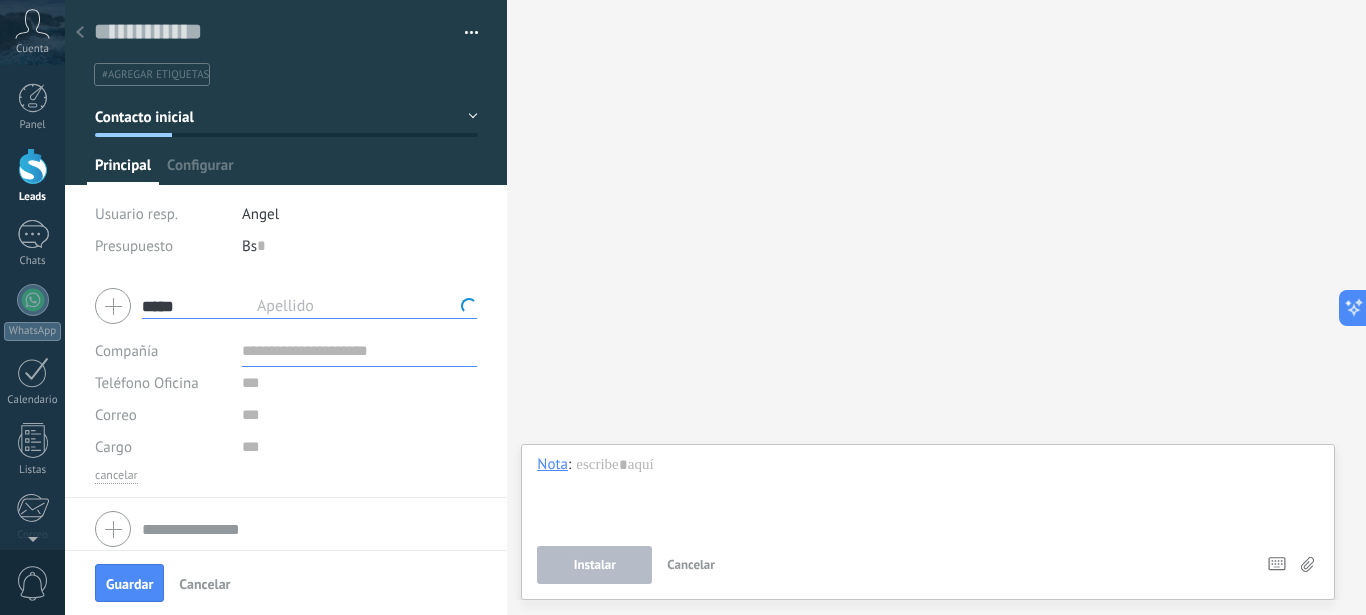 type on "*****" 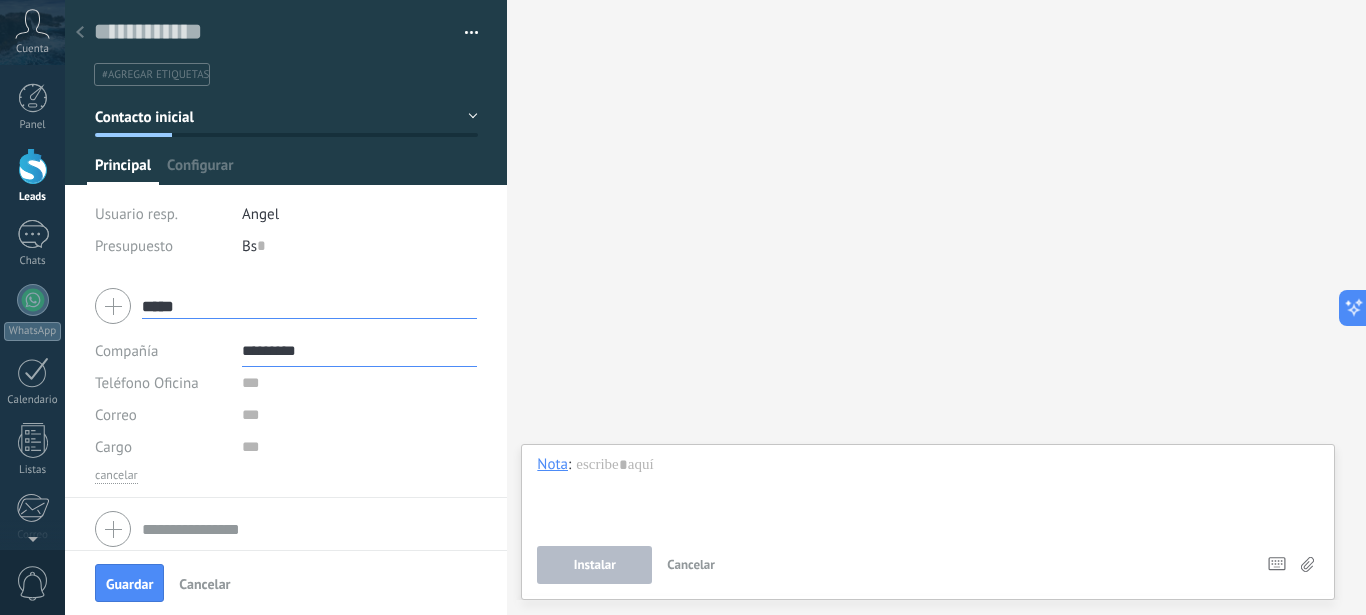 type on "*********" 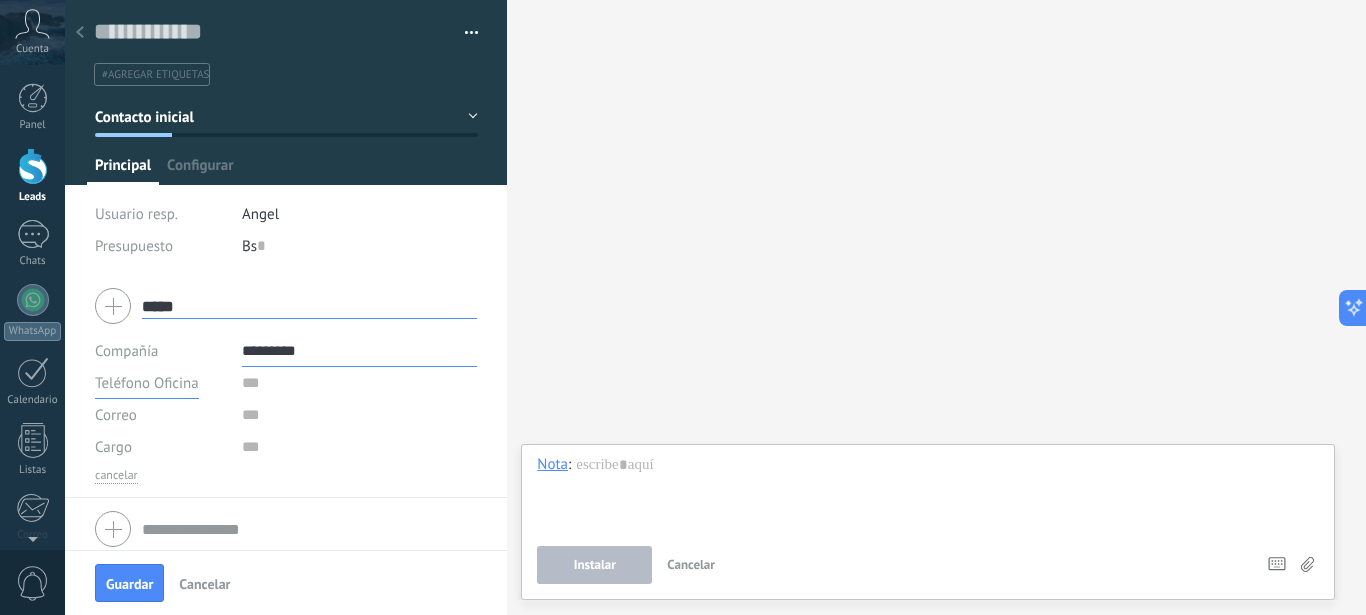 type 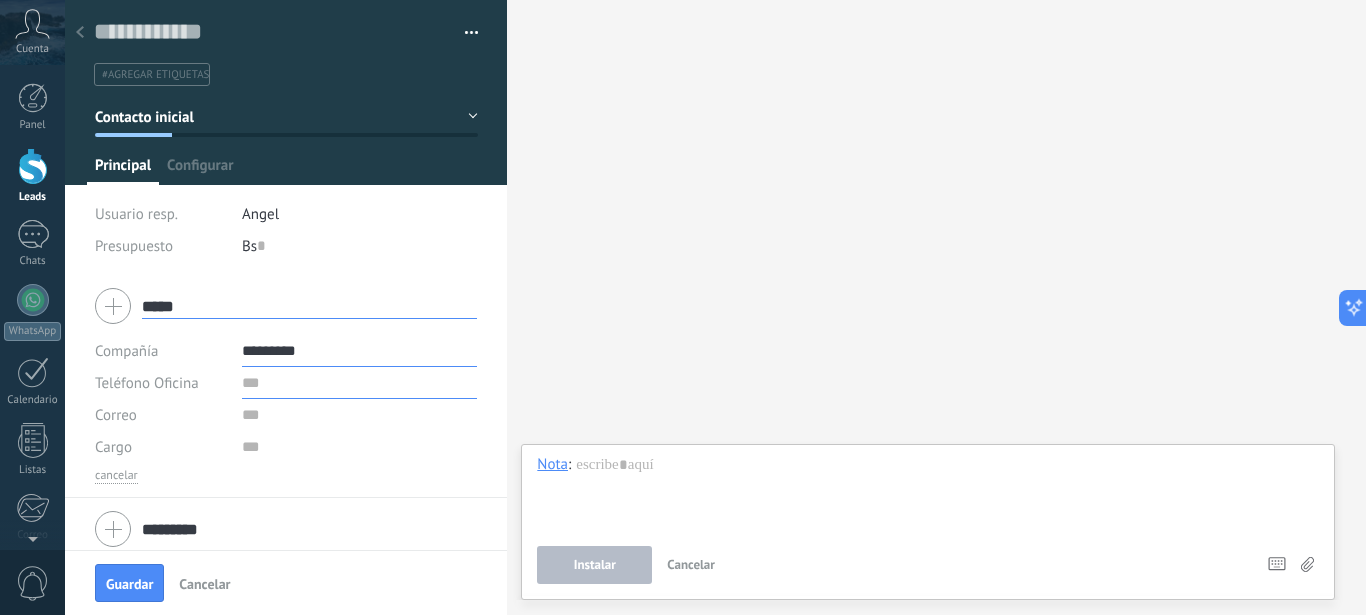 click at bounding box center [360, 383] 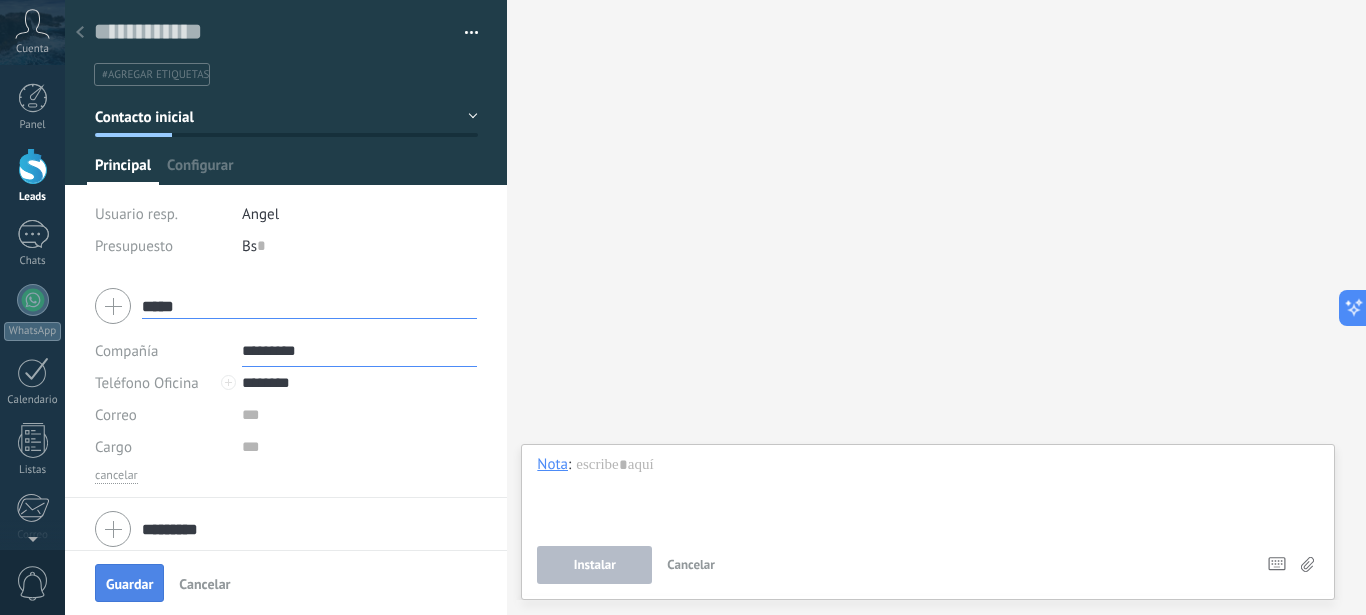 type on "********" 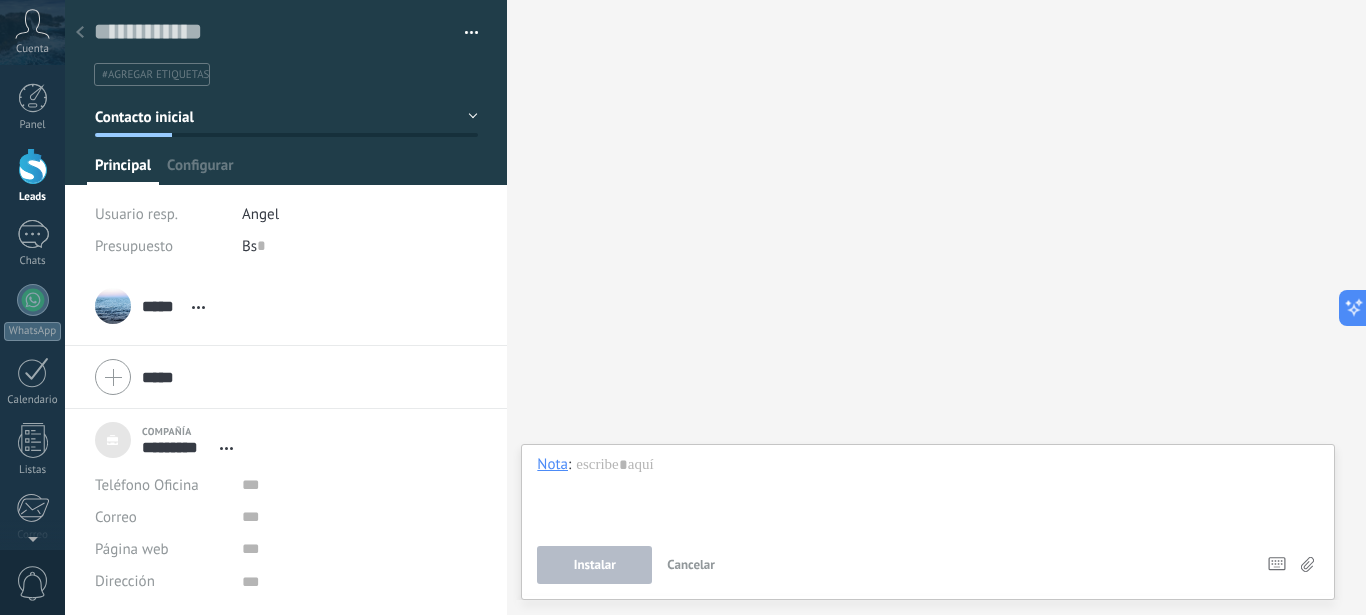 type on "***" 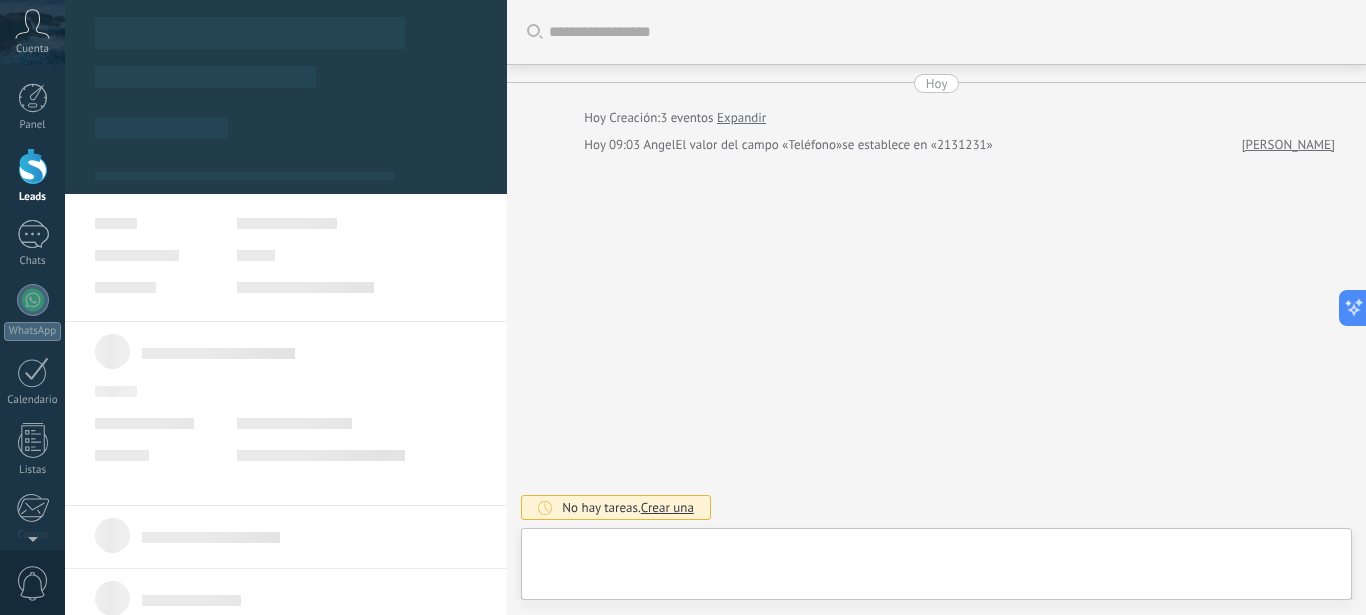 type on "***" 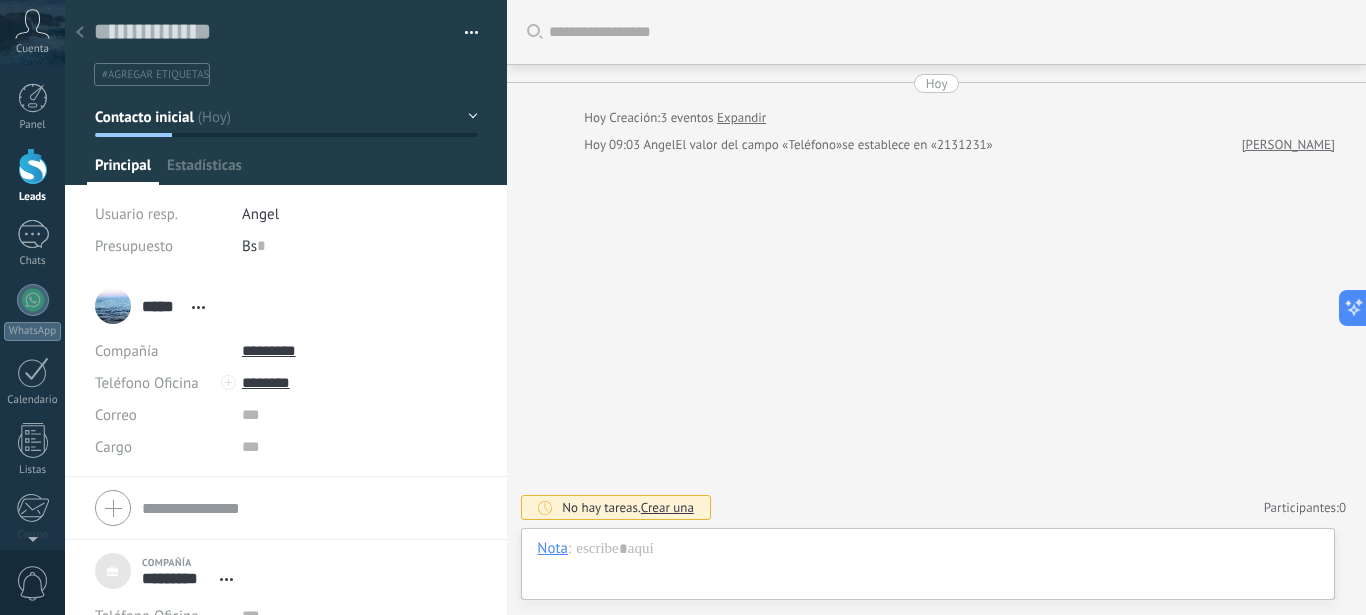 scroll, scrollTop: 20, scrollLeft: 0, axis: vertical 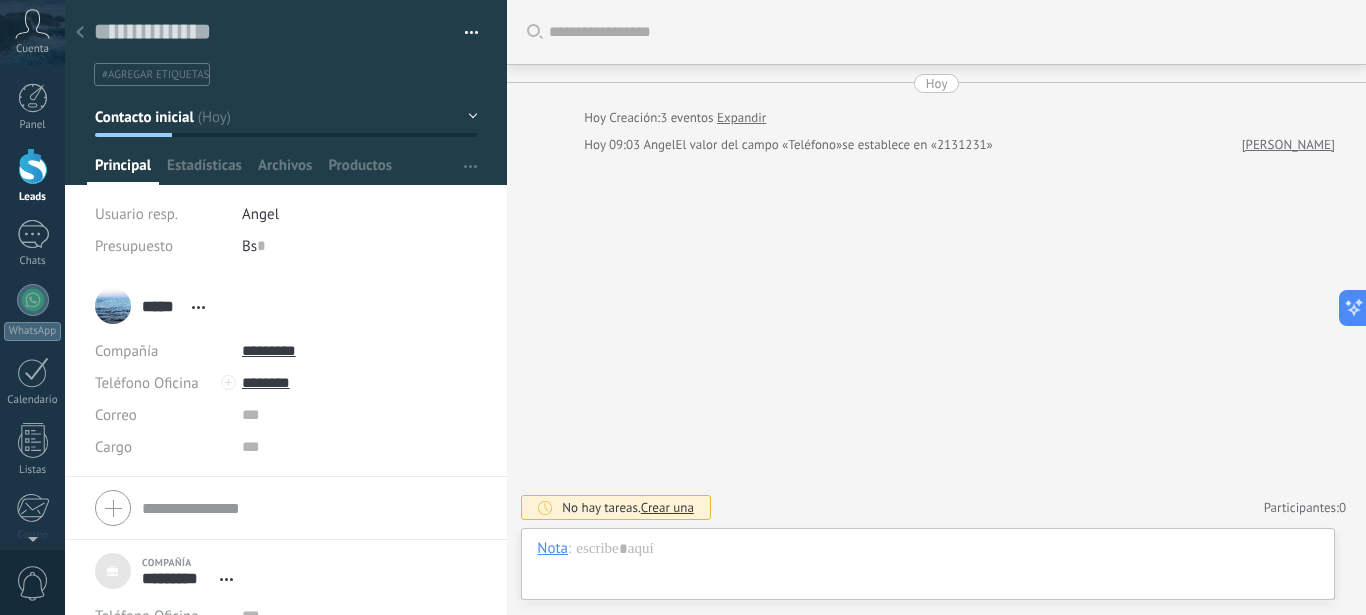 click 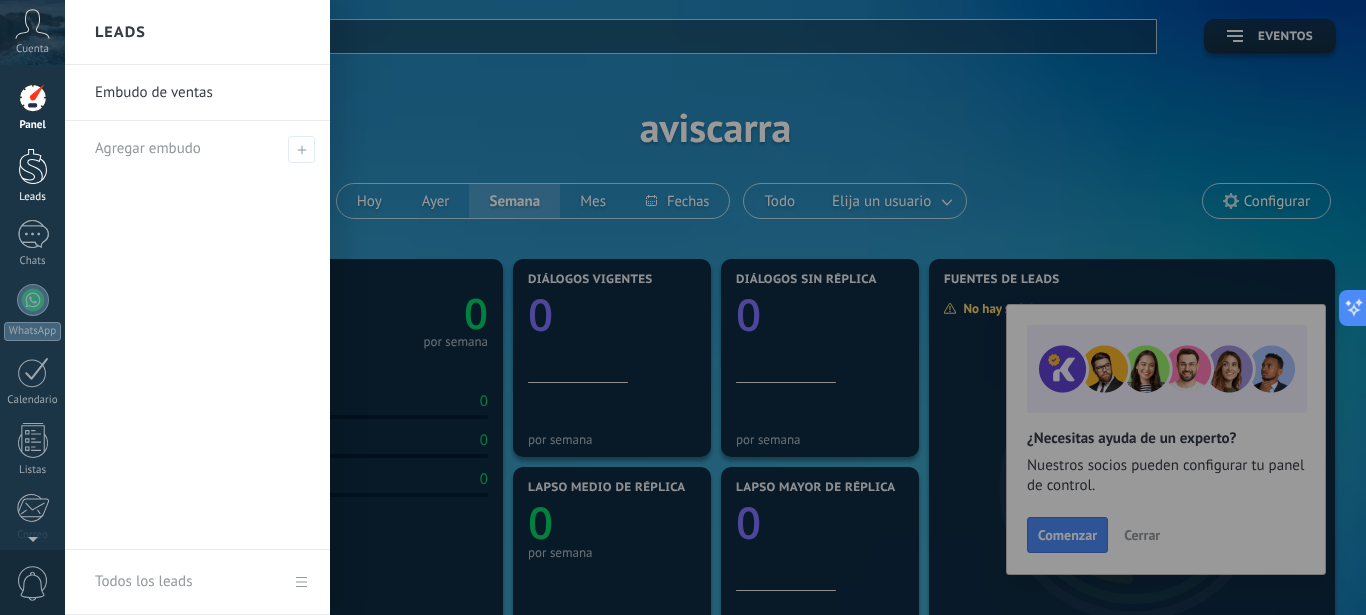 click at bounding box center [33, 166] 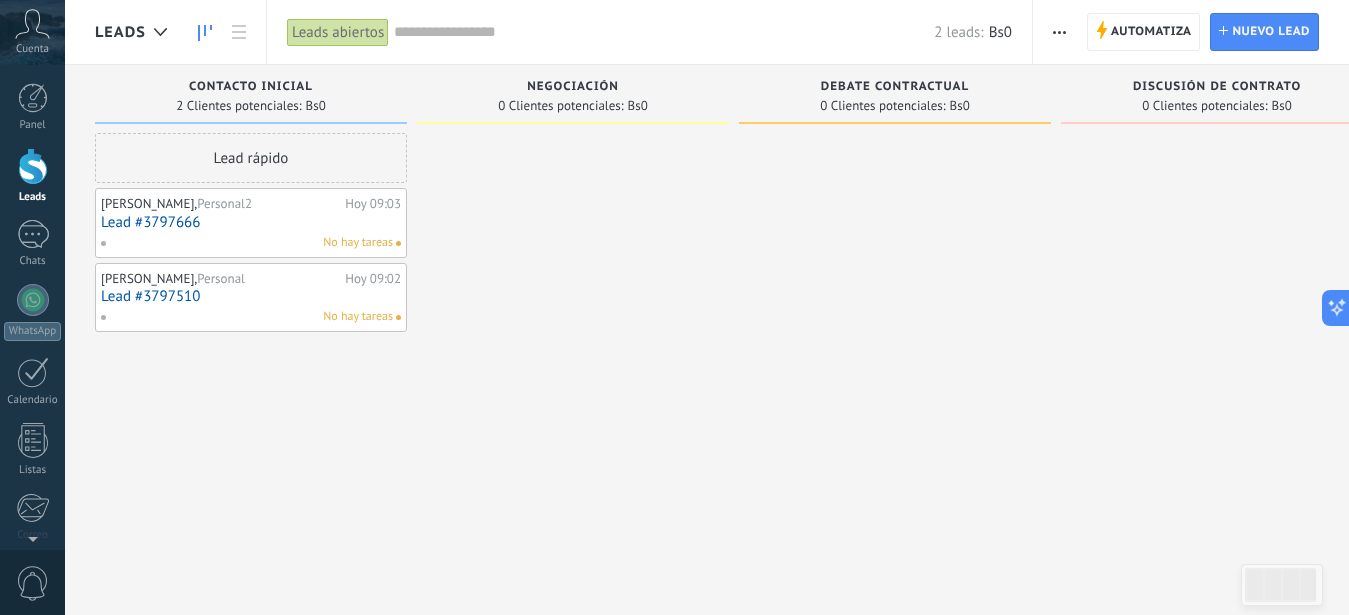 click on "Lead rápido" at bounding box center (251, 158) 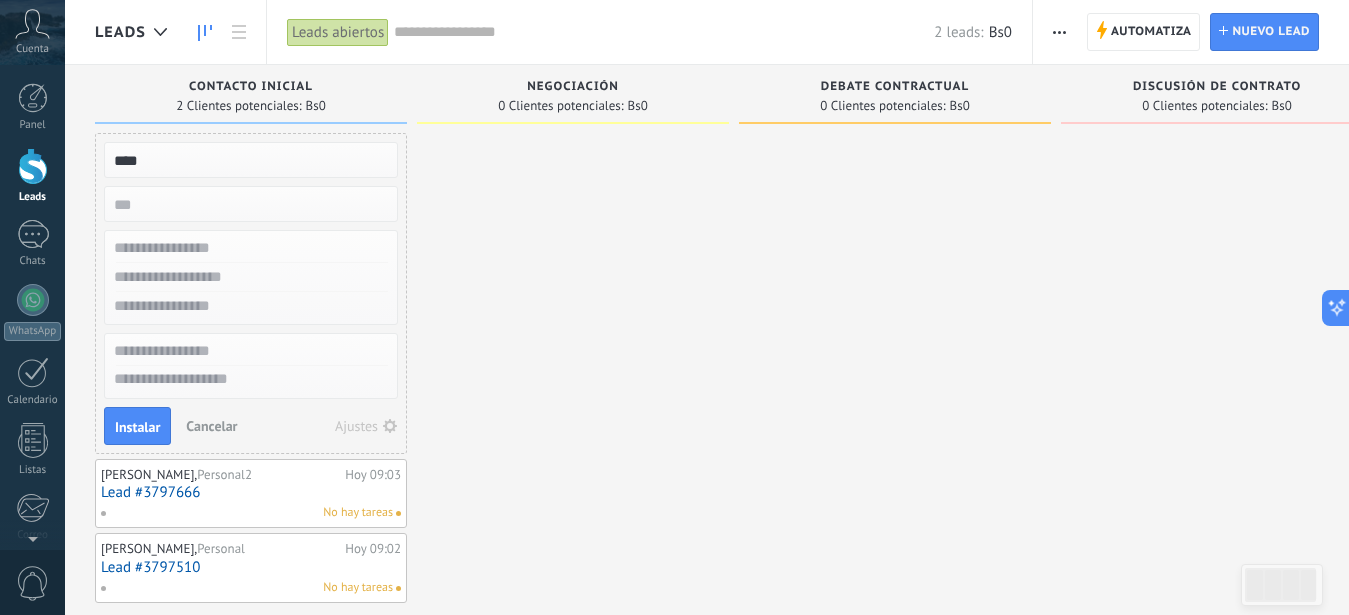 type on "****" 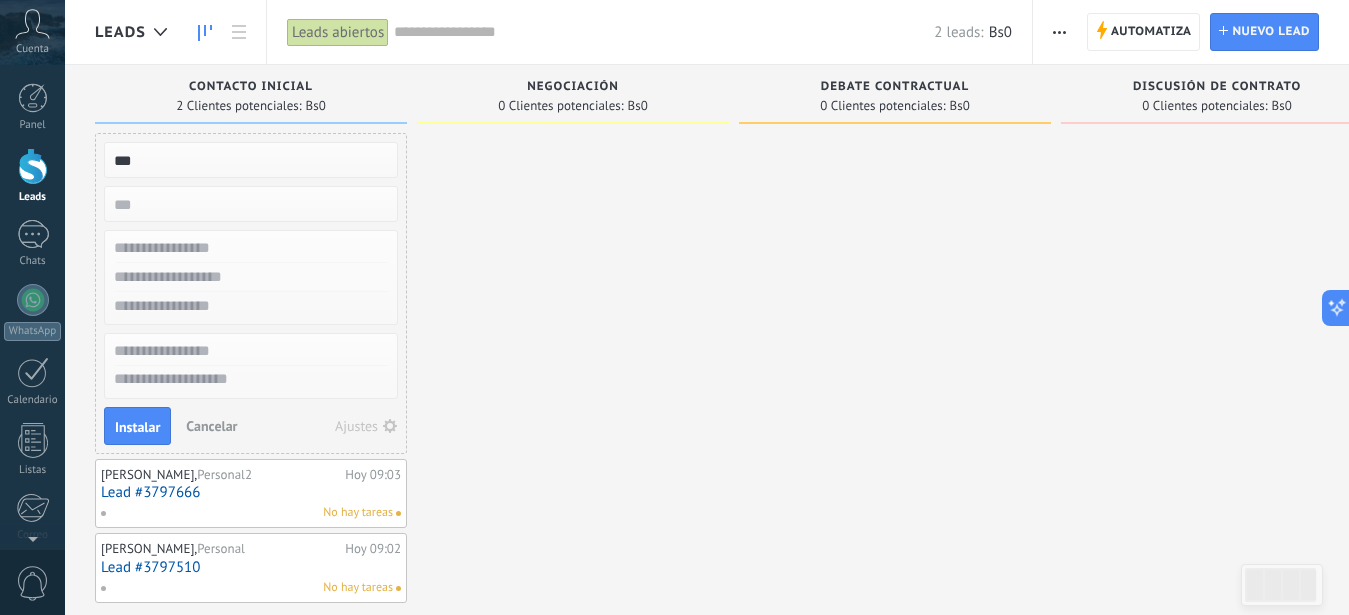 type on "****" 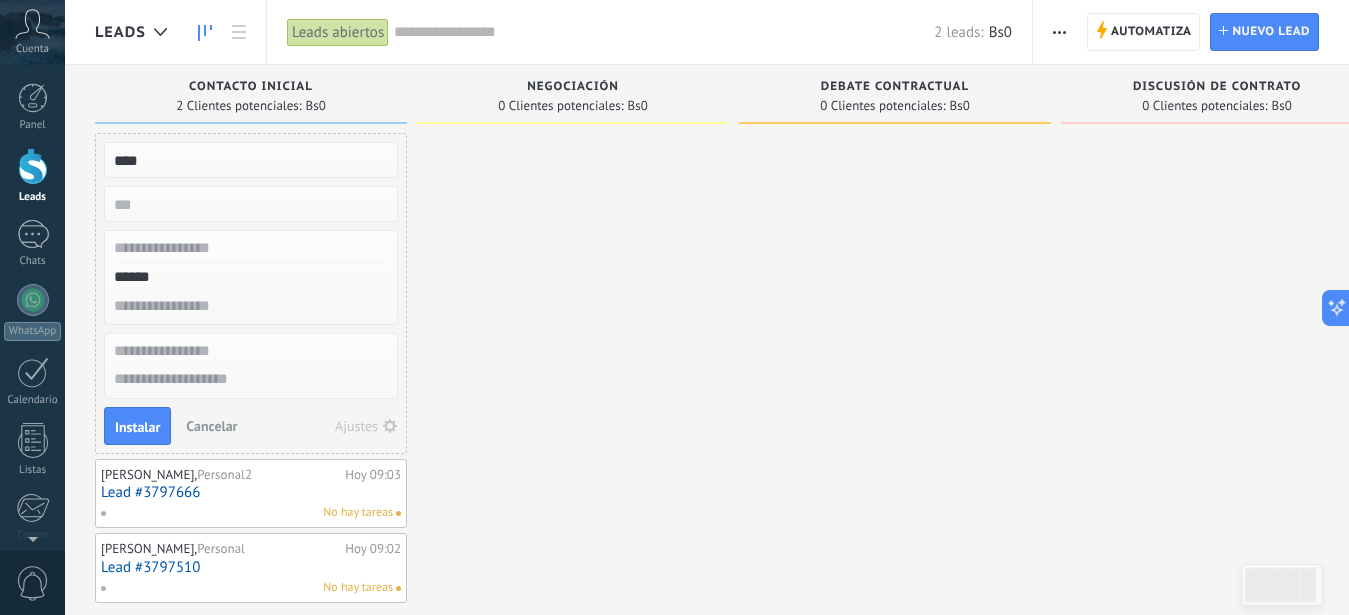 type on "******" 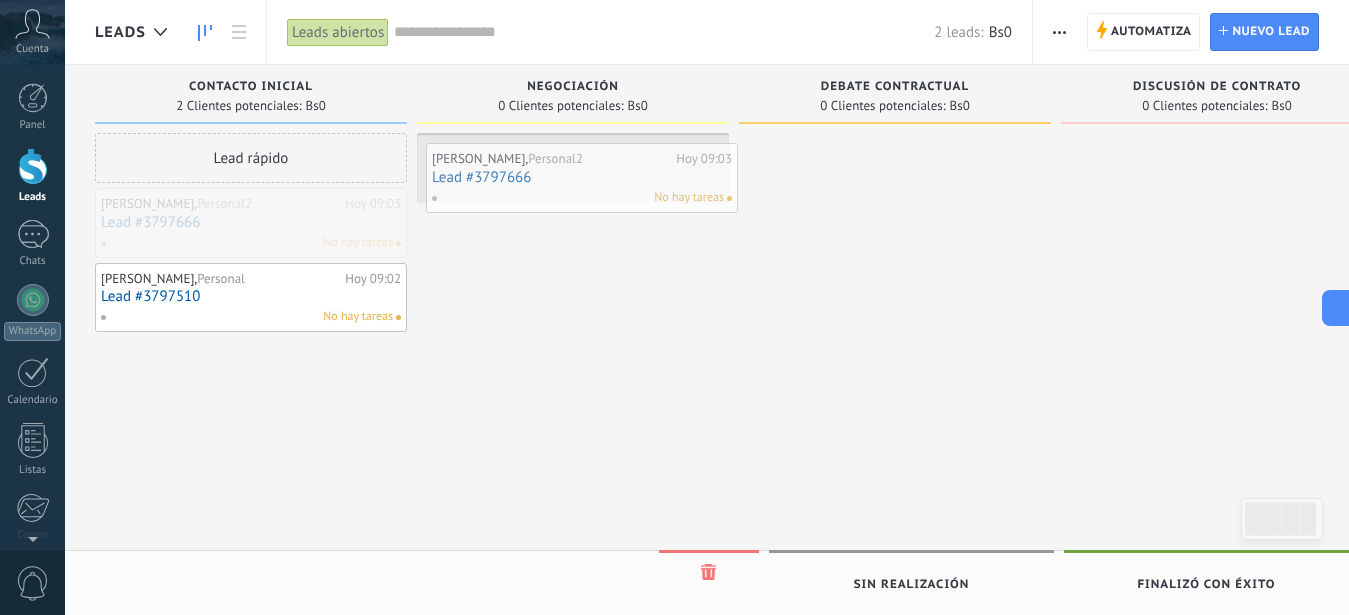 drag, startPoint x: 236, startPoint y: 214, endPoint x: 567, endPoint y: 169, distance: 334.04492 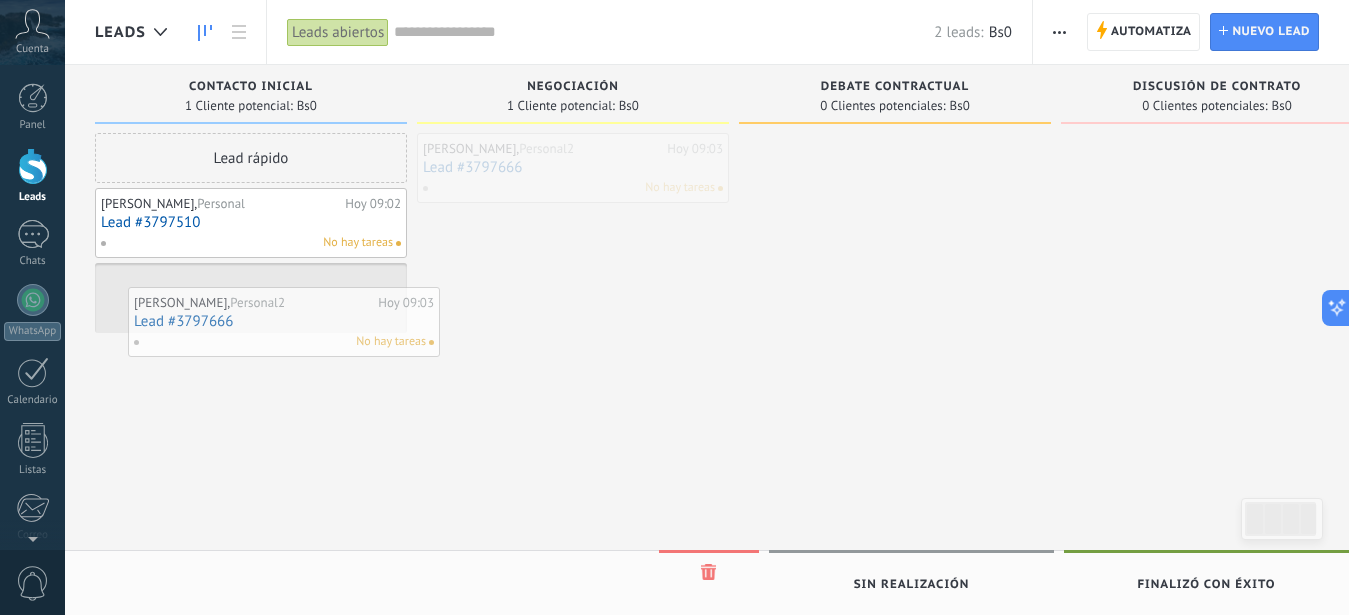 drag, startPoint x: 567, startPoint y: 169, endPoint x: 259, endPoint y: 316, distance: 341.2814 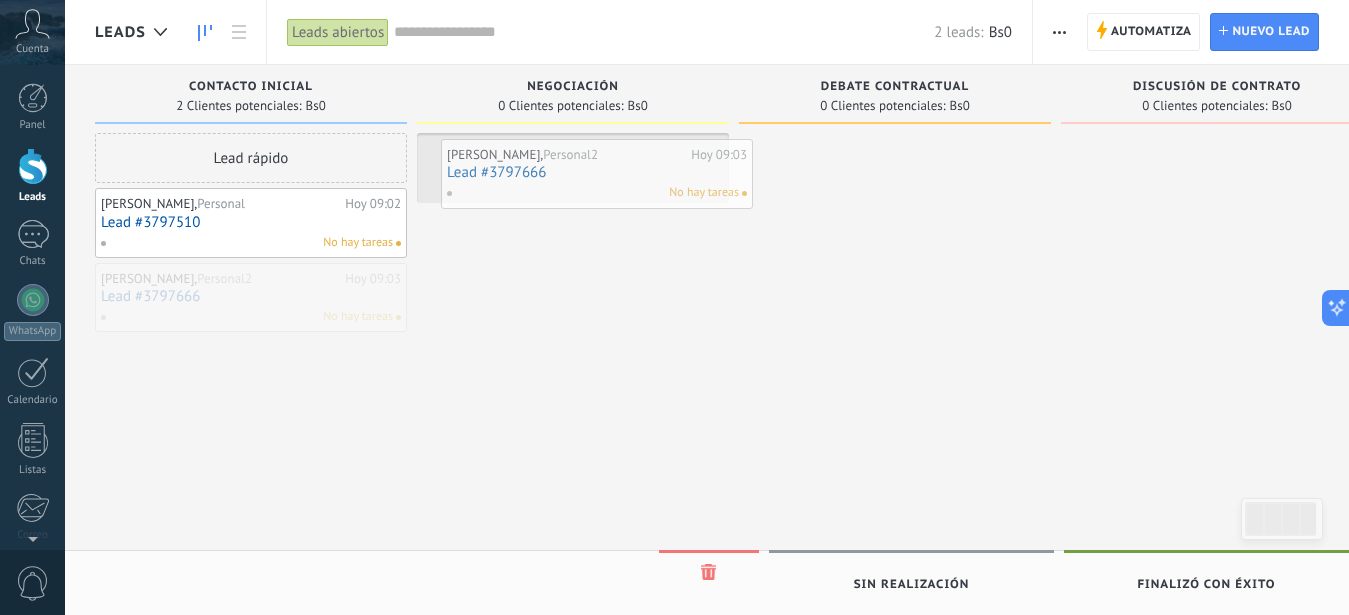 drag, startPoint x: 259, startPoint y: 316, endPoint x: 605, endPoint y: 190, distance: 368.22818 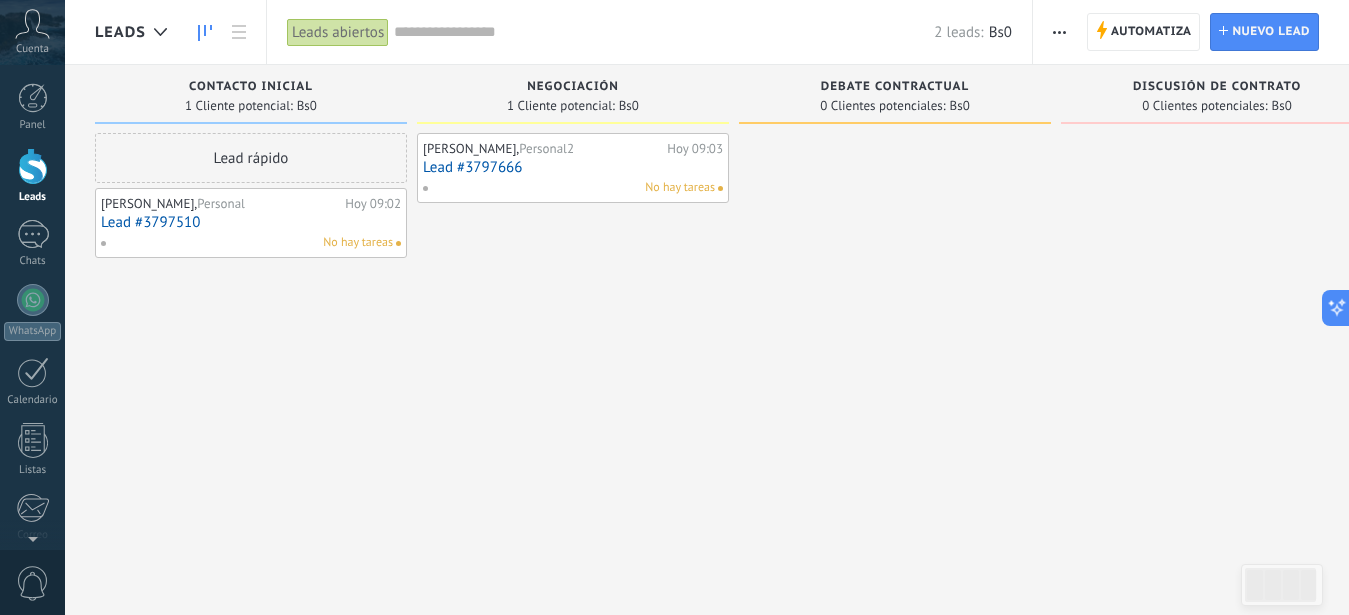 click on "No hay tareas" at bounding box center (680, 188) 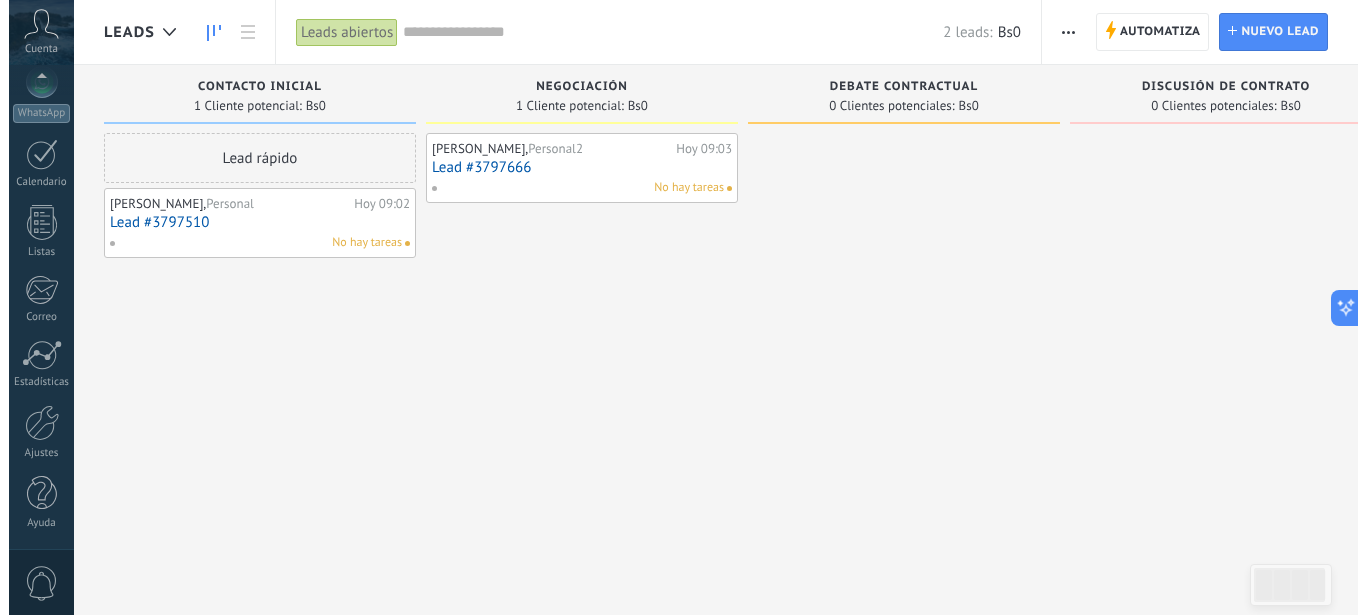scroll, scrollTop: 0, scrollLeft: 0, axis: both 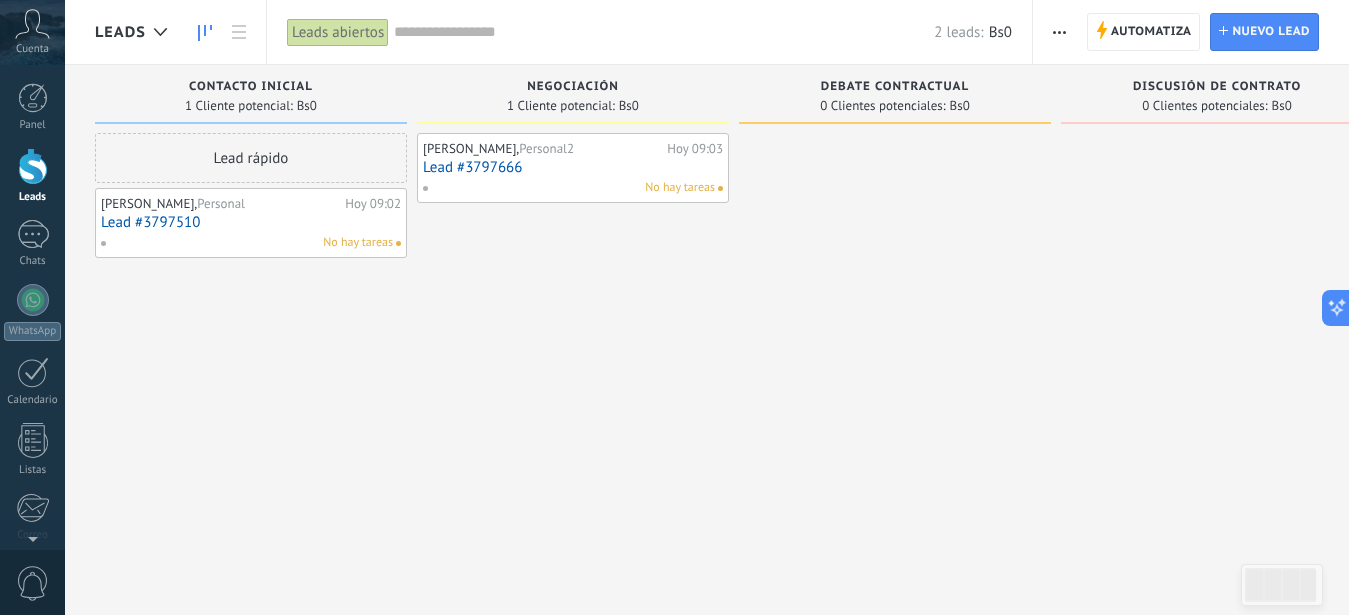 click on "Lead #3797666" at bounding box center [573, 167] 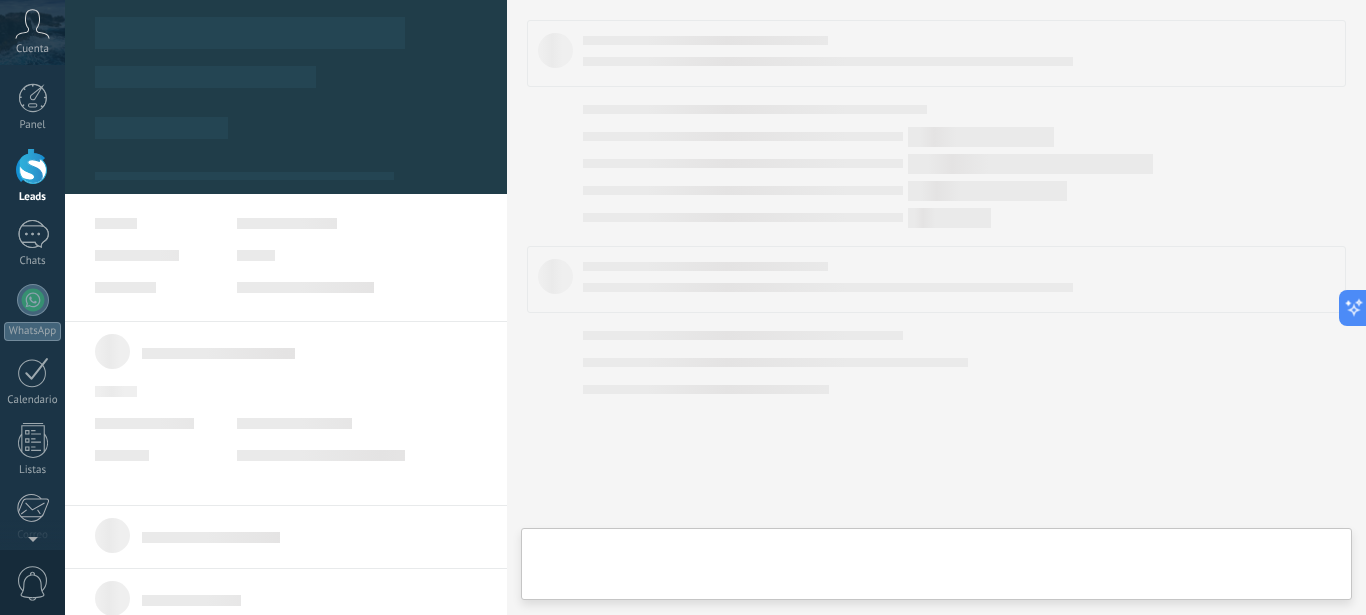 type on "***" 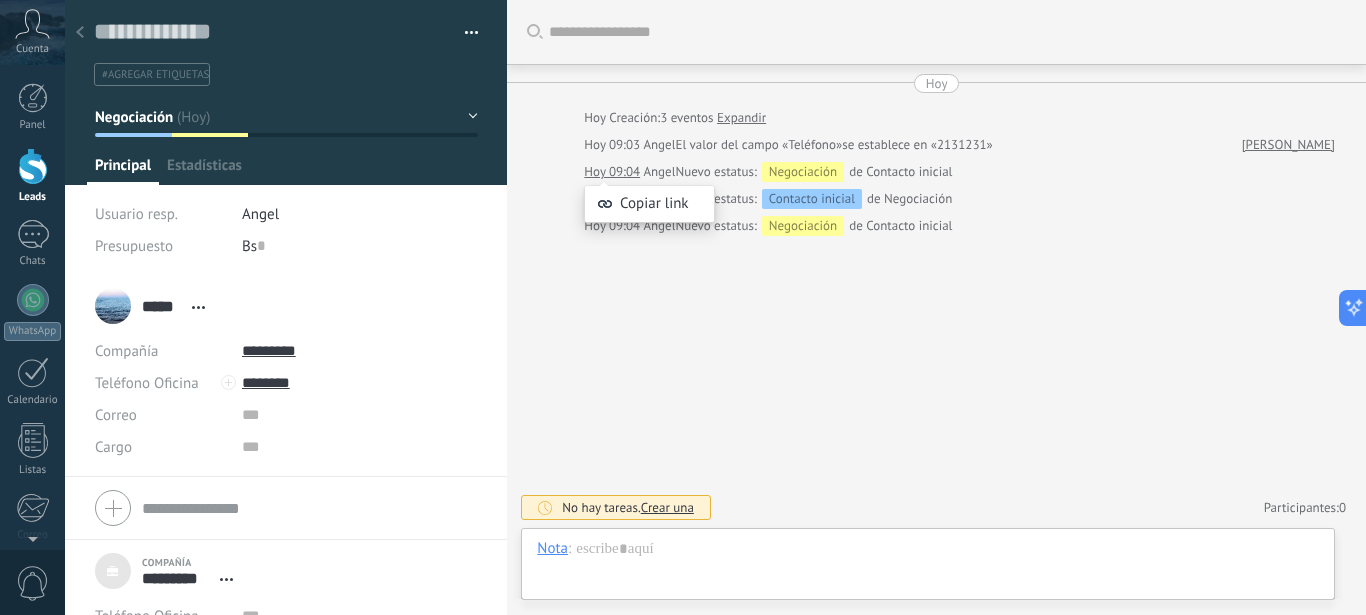 scroll, scrollTop: 20, scrollLeft: 0, axis: vertical 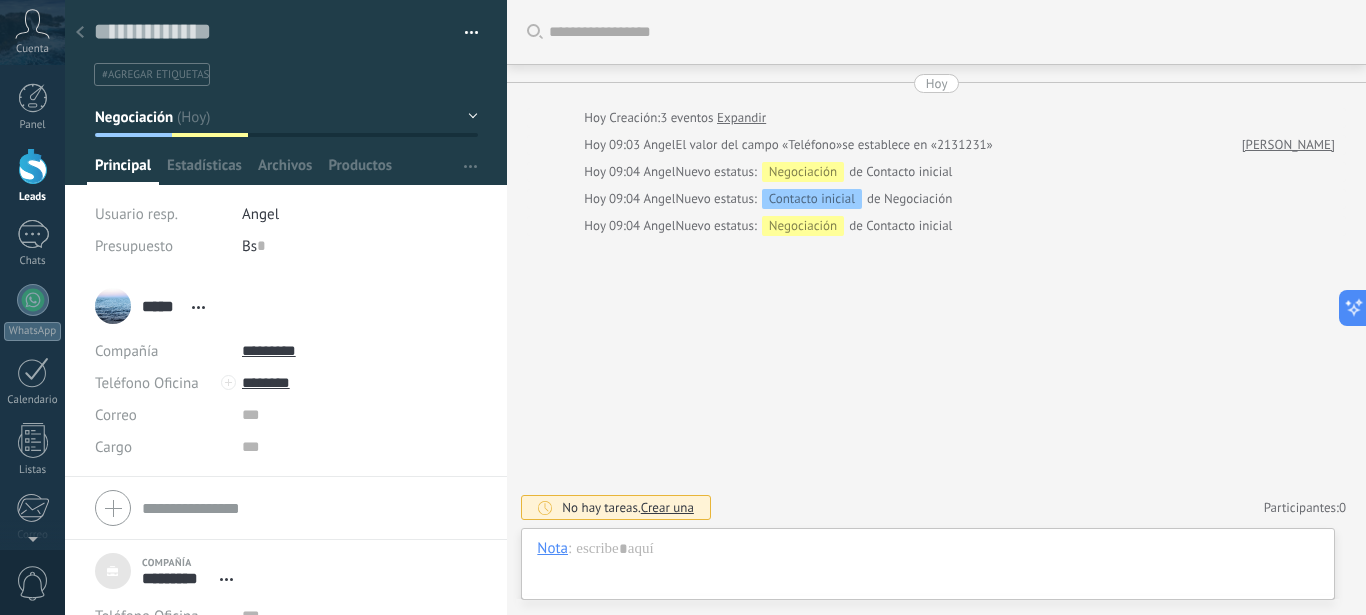 click on "Crear una" at bounding box center [667, 507] 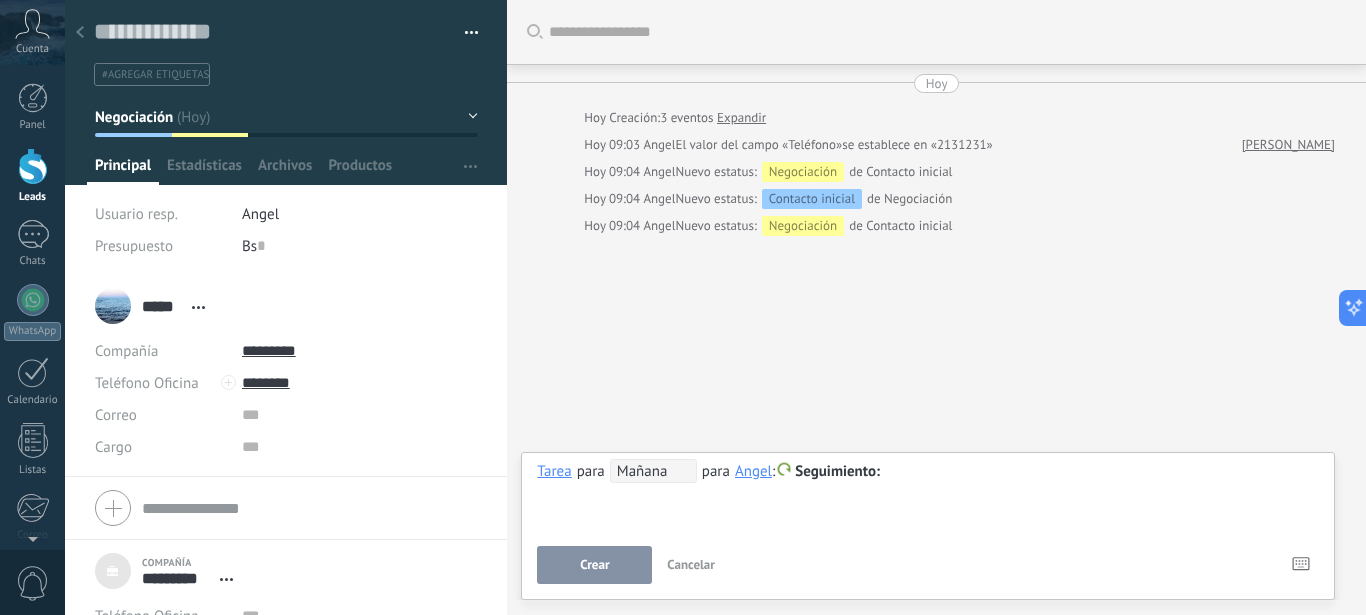 type 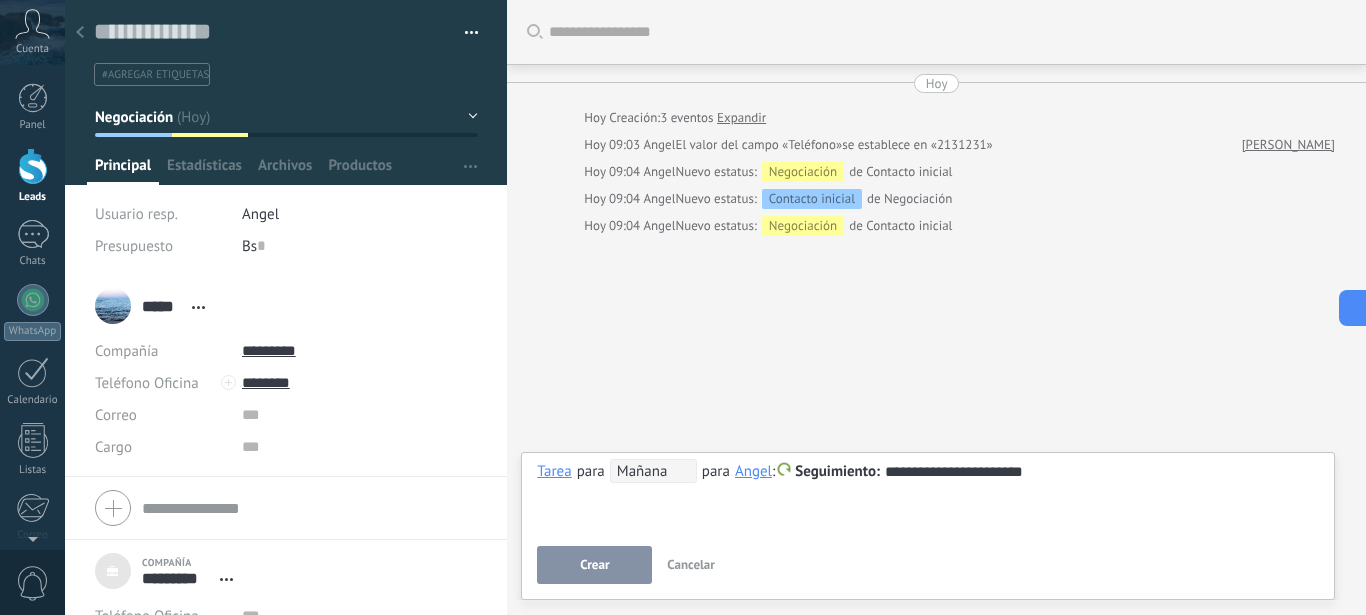 click on "Mañana" at bounding box center (653, 471) 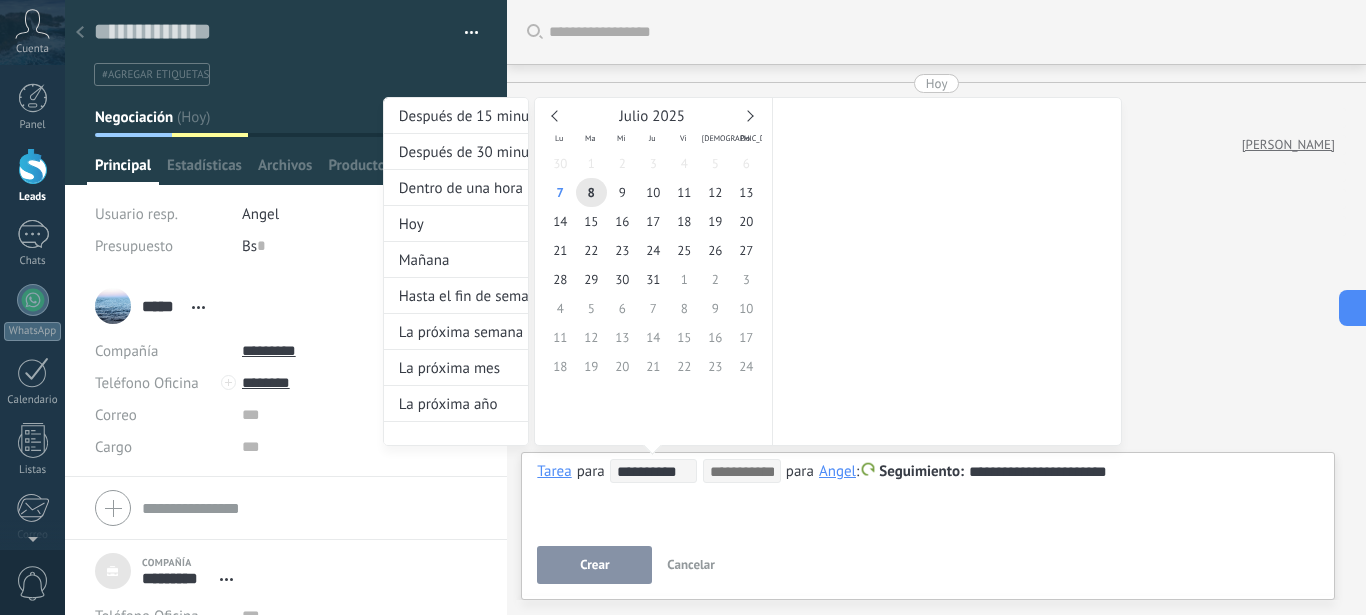 scroll, scrollTop: 20, scrollLeft: 0, axis: vertical 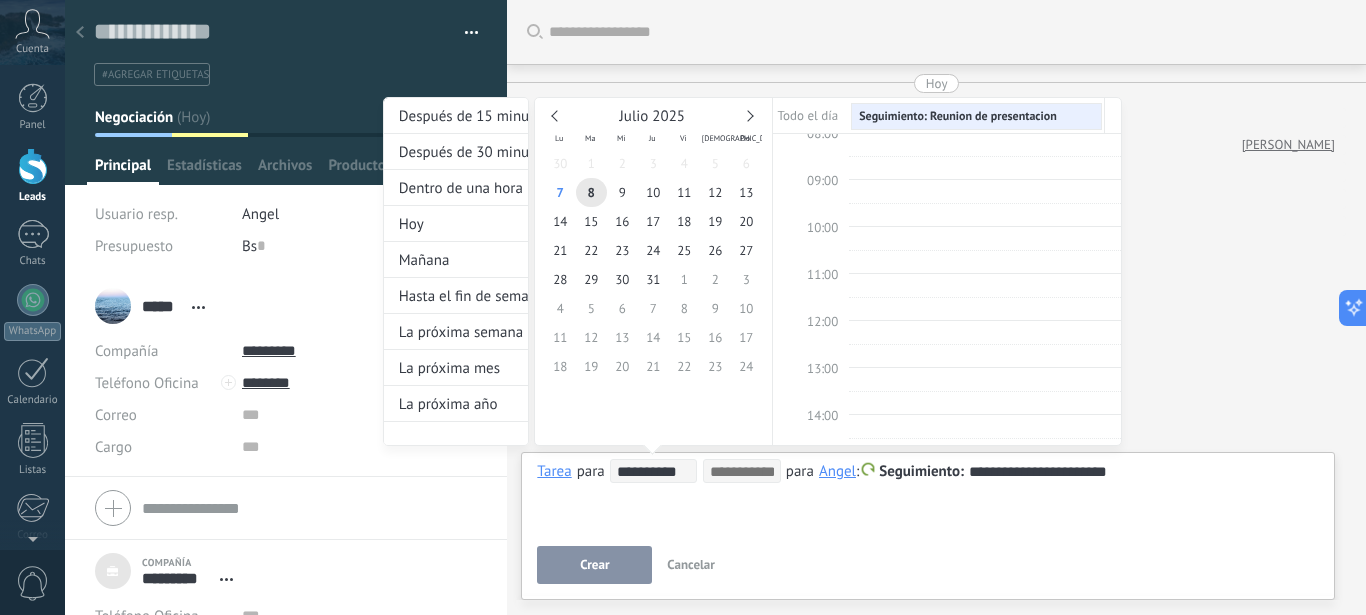 click at bounding box center [683, 307] 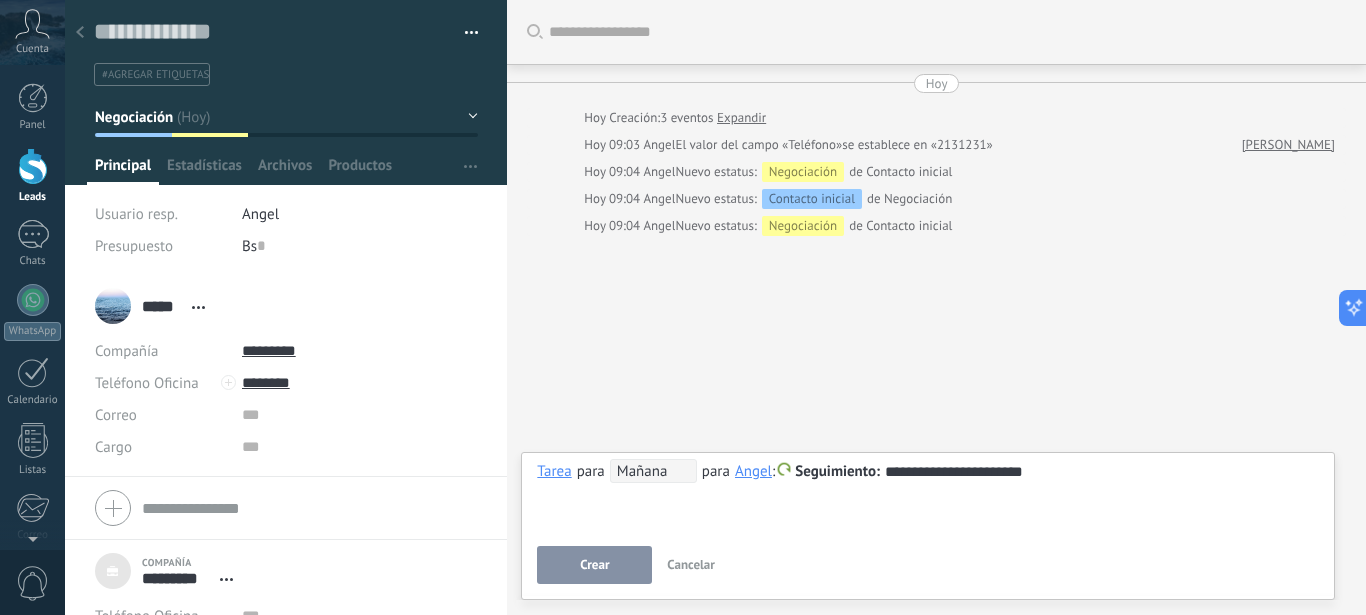click on "Crear" at bounding box center (594, 565) 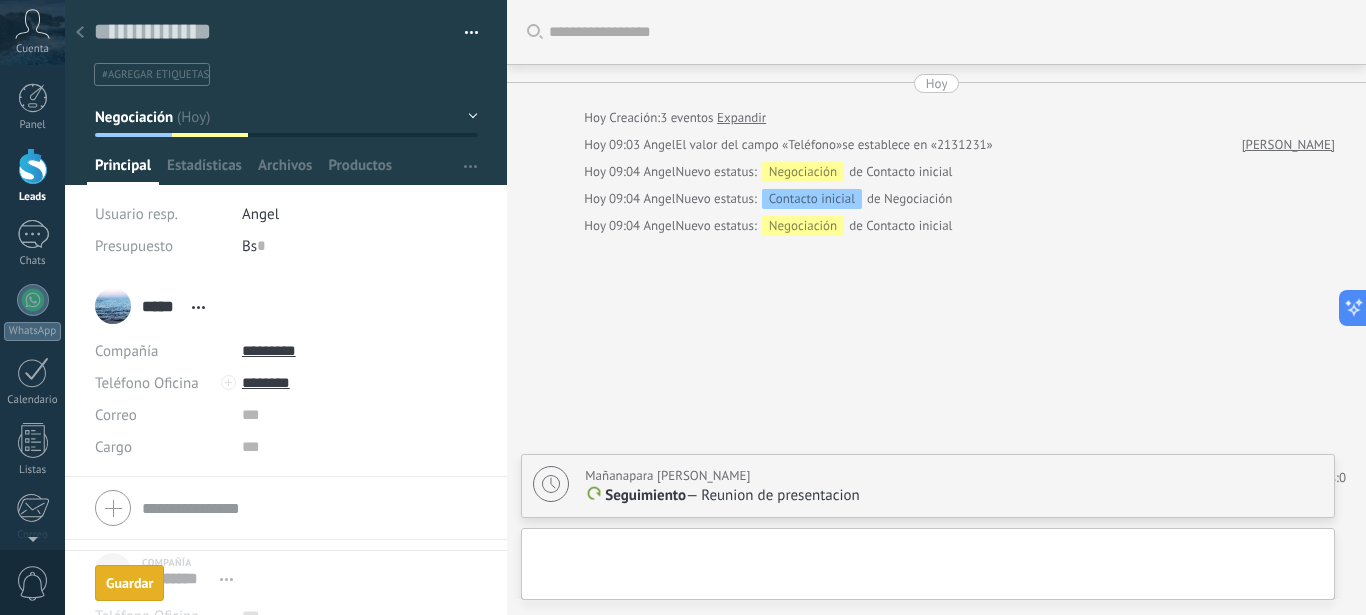 scroll, scrollTop: 40, scrollLeft: 0, axis: vertical 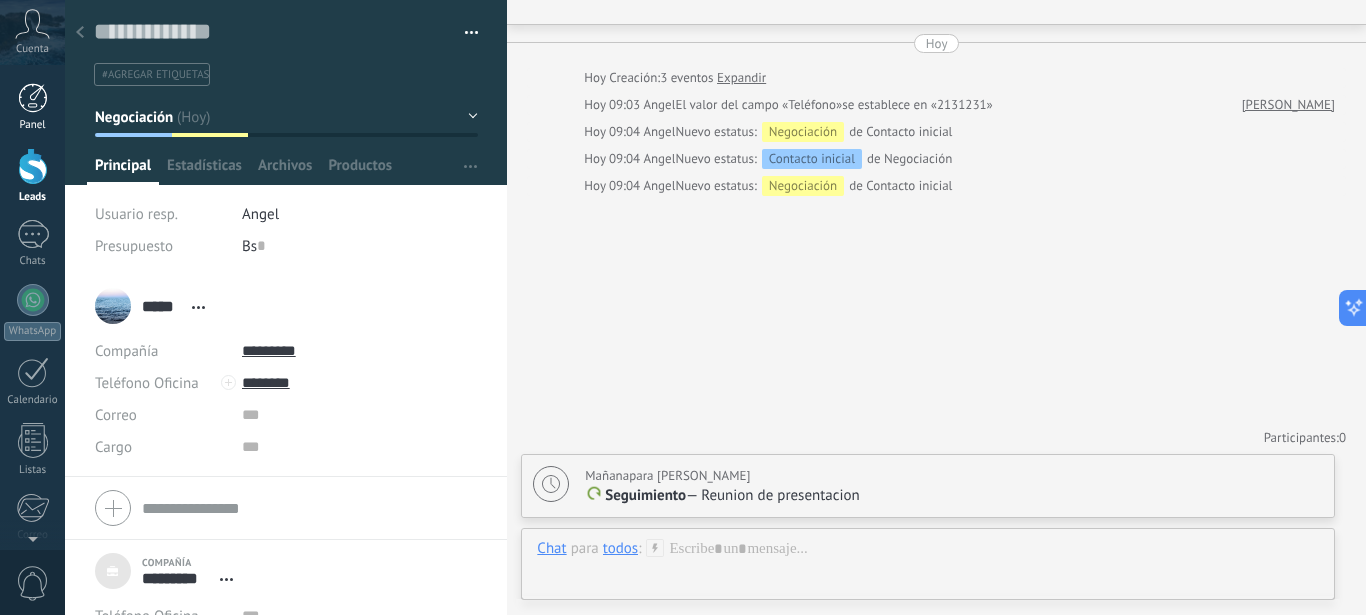 click on "Panel" at bounding box center [32, 107] 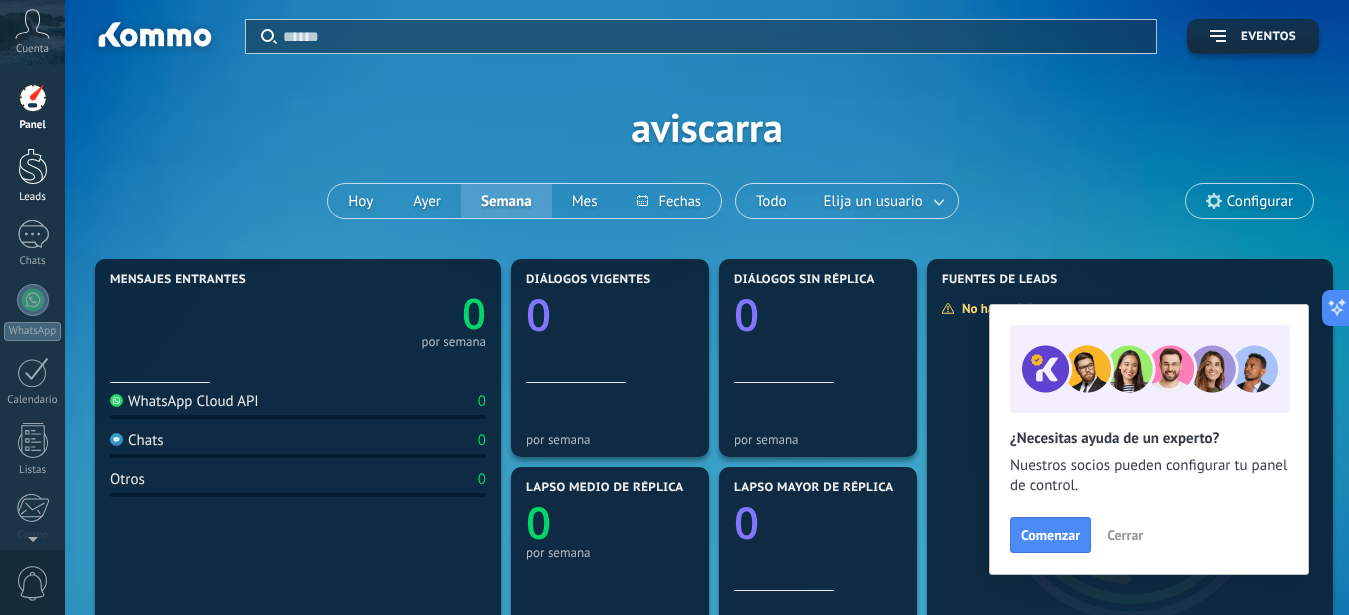 click at bounding box center [33, 166] 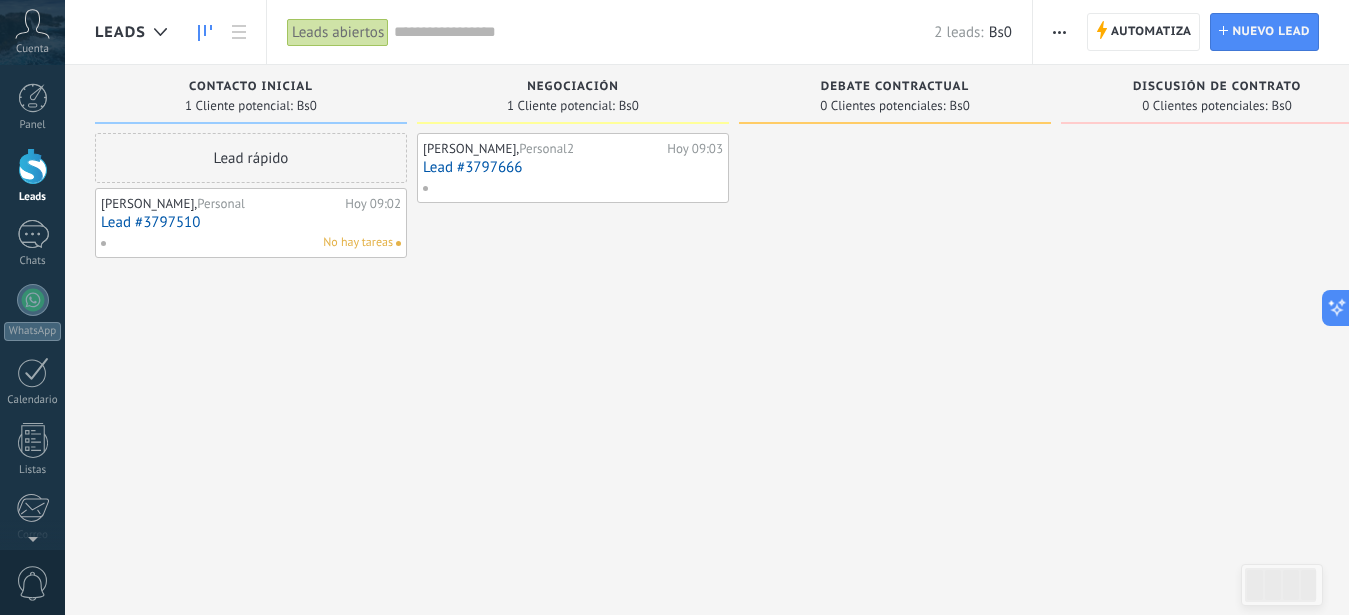 click at bounding box center (433, 188) 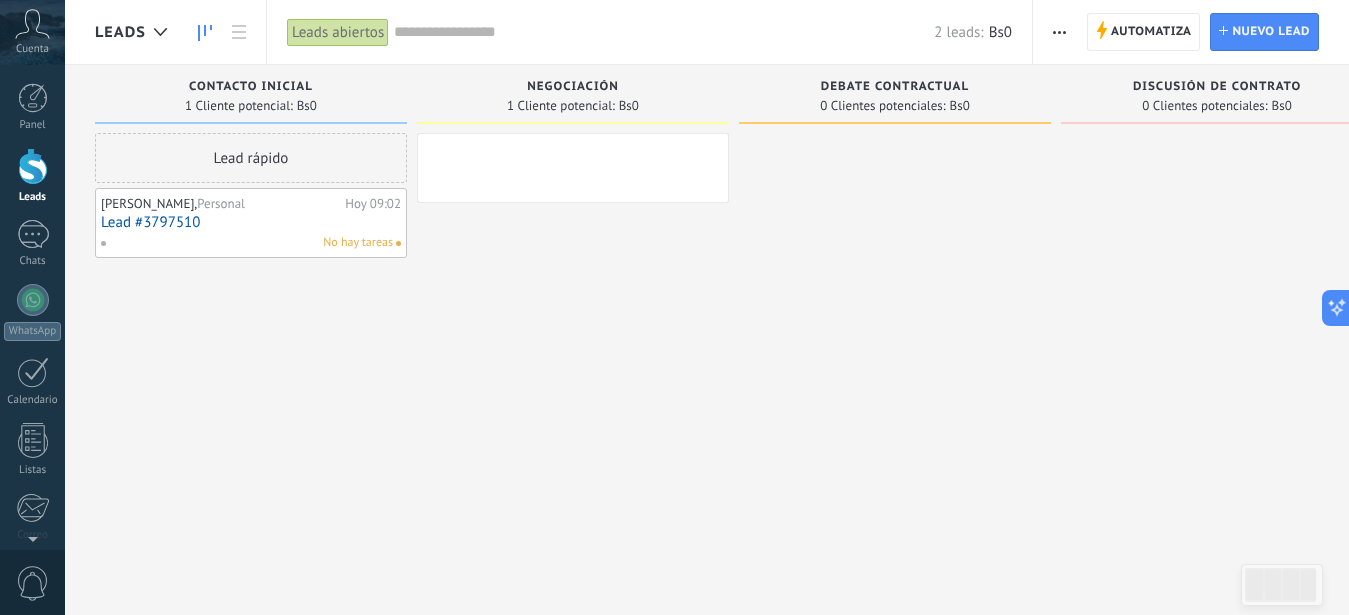 click at bounding box center (895, 310) 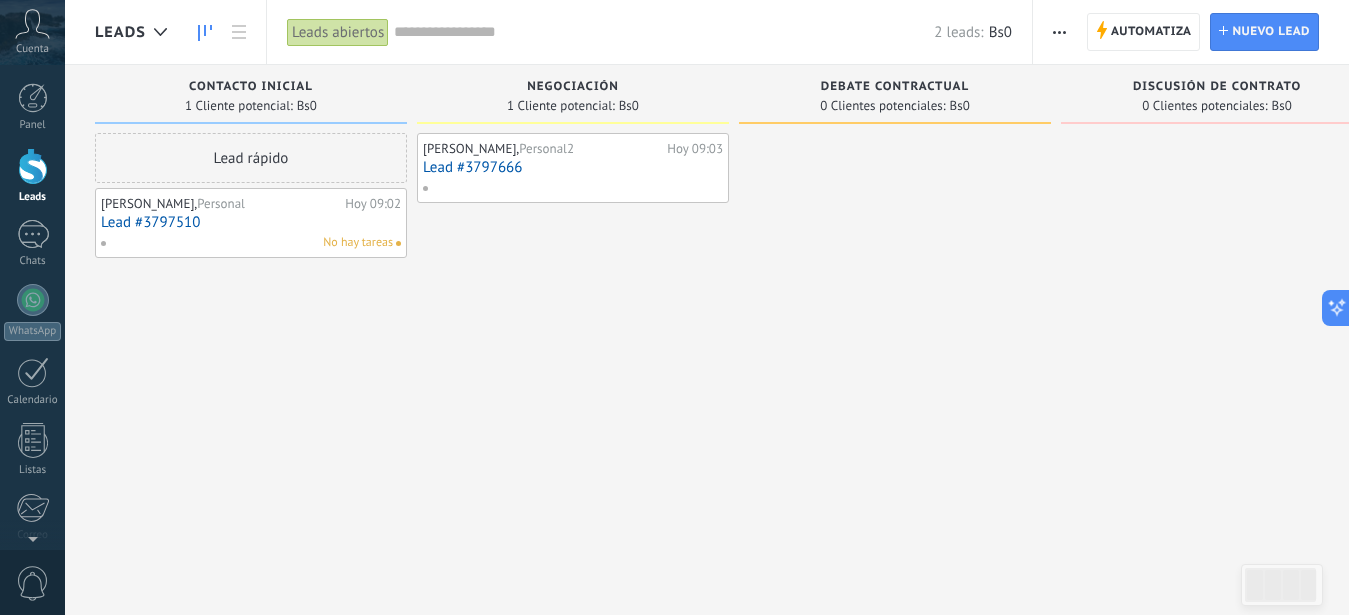 click on "Lead #3797666" at bounding box center (573, 167) 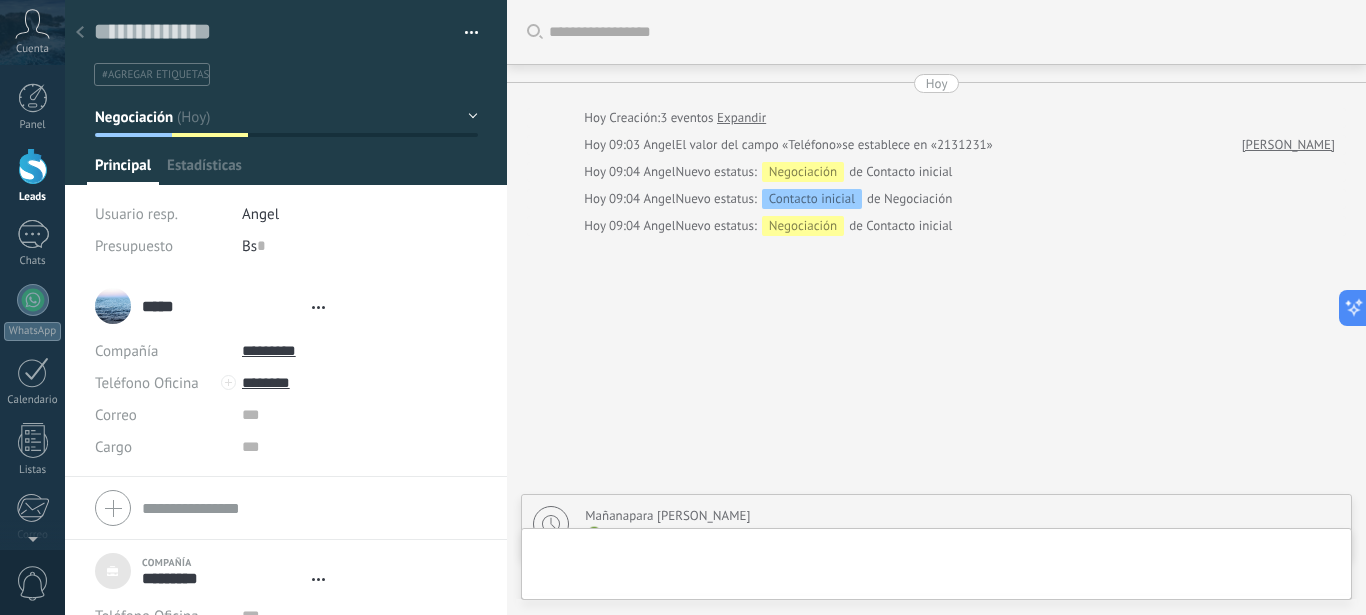 type on "***" 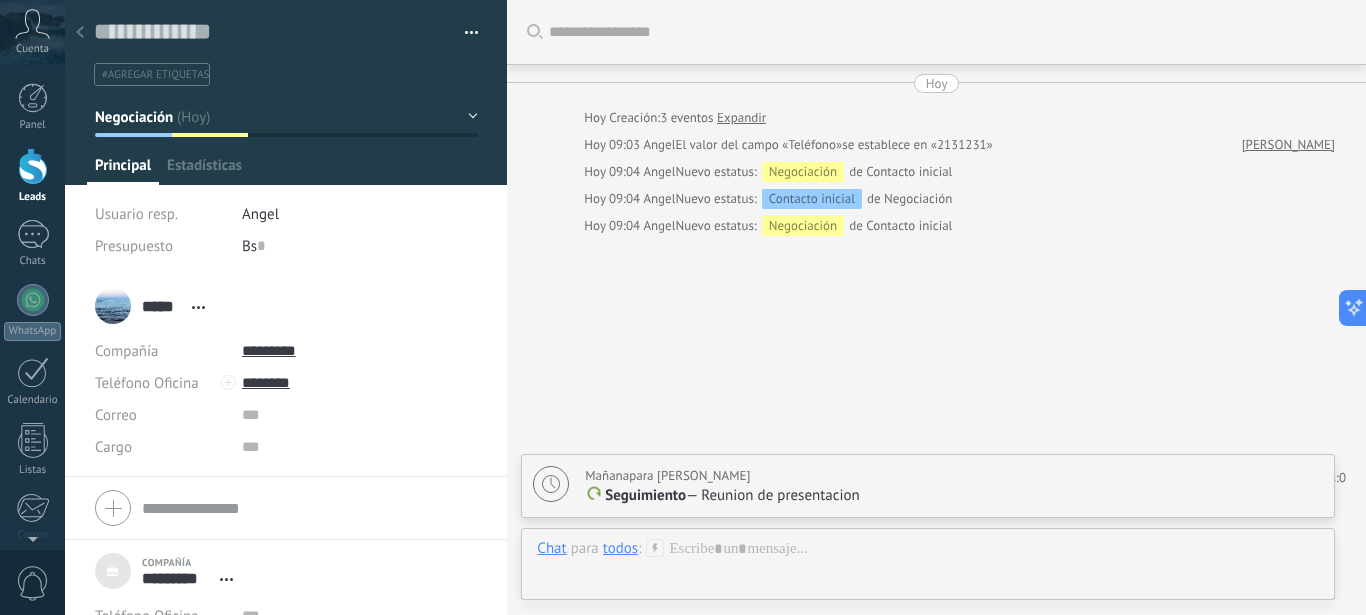 scroll, scrollTop: 20, scrollLeft: 0, axis: vertical 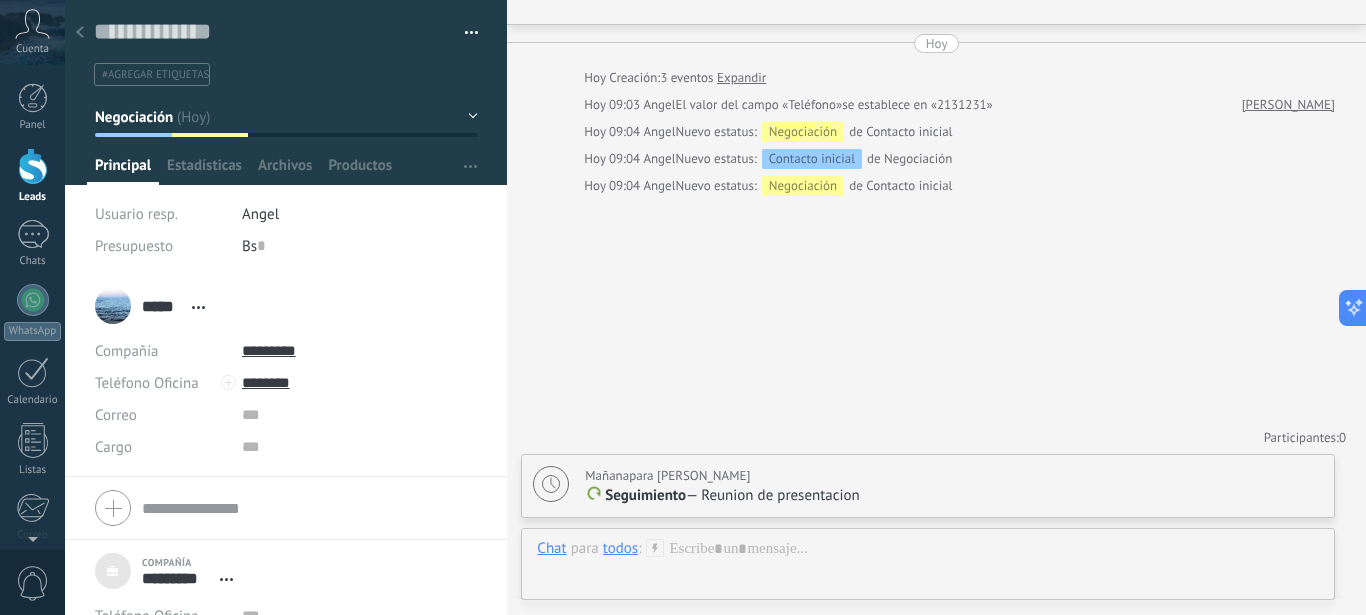 click at bounding box center [33, 166] 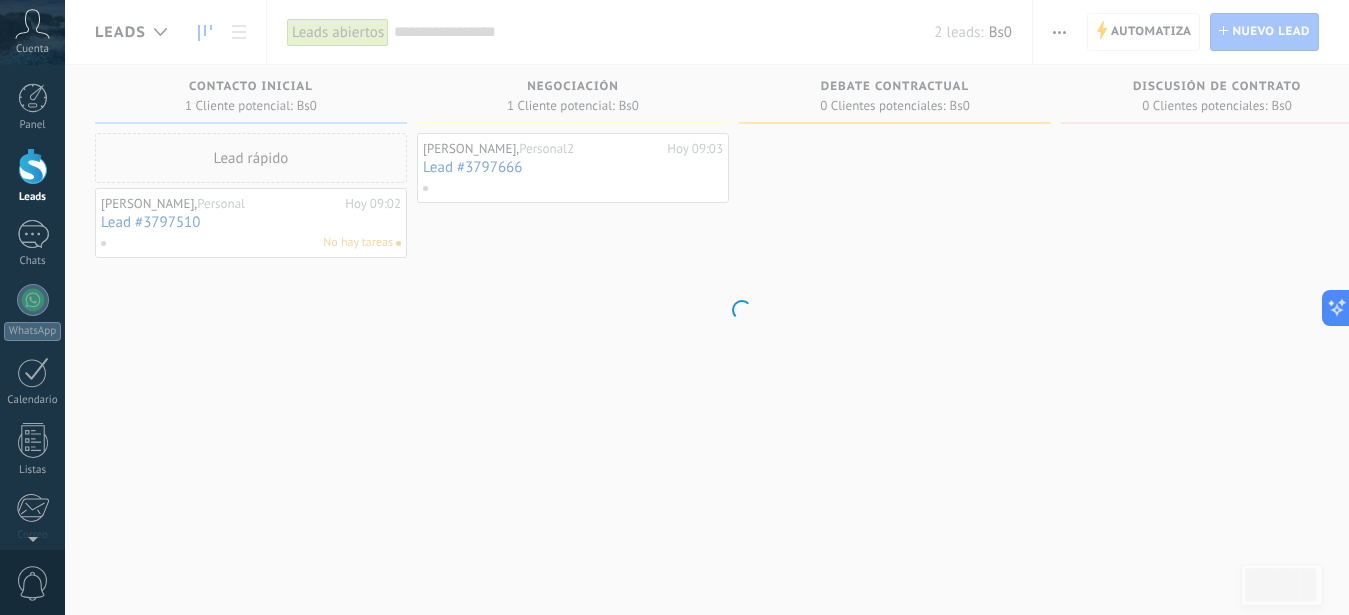 click on "Leads" at bounding box center (32, 176) 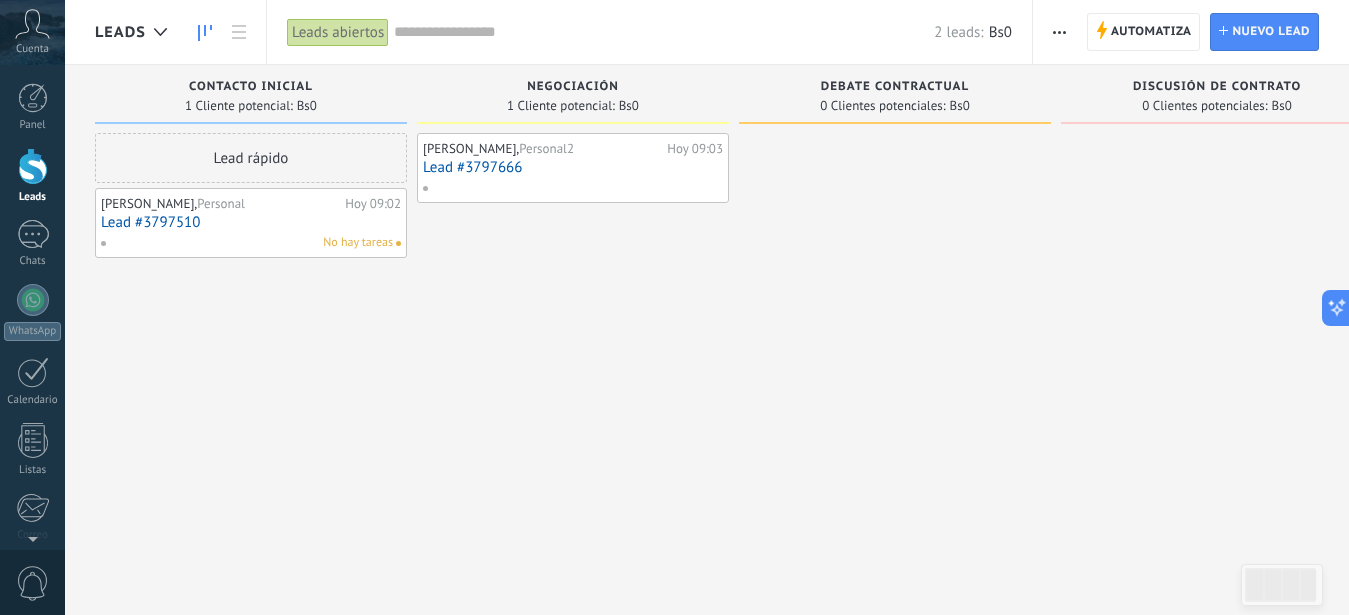 click at bounding box center [433, 188] 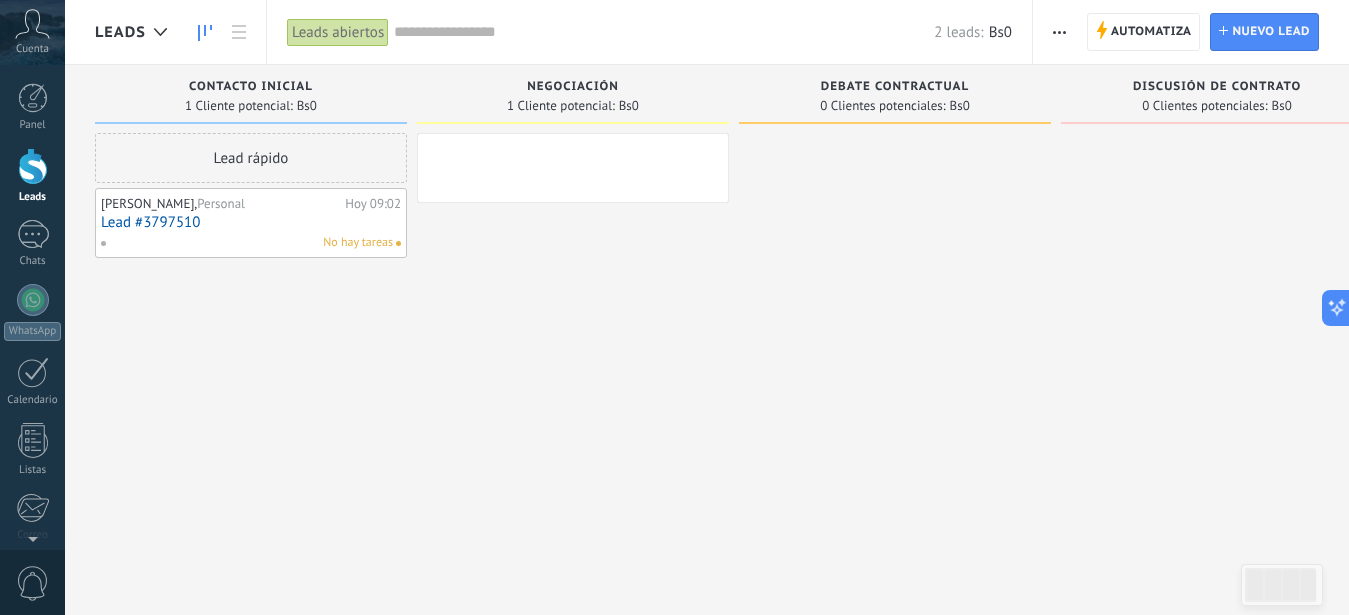 click on "[PERSON_NAME],  Personal2 [DATE] 09:03 Lead #3797666" at bounding box center (573, 310) 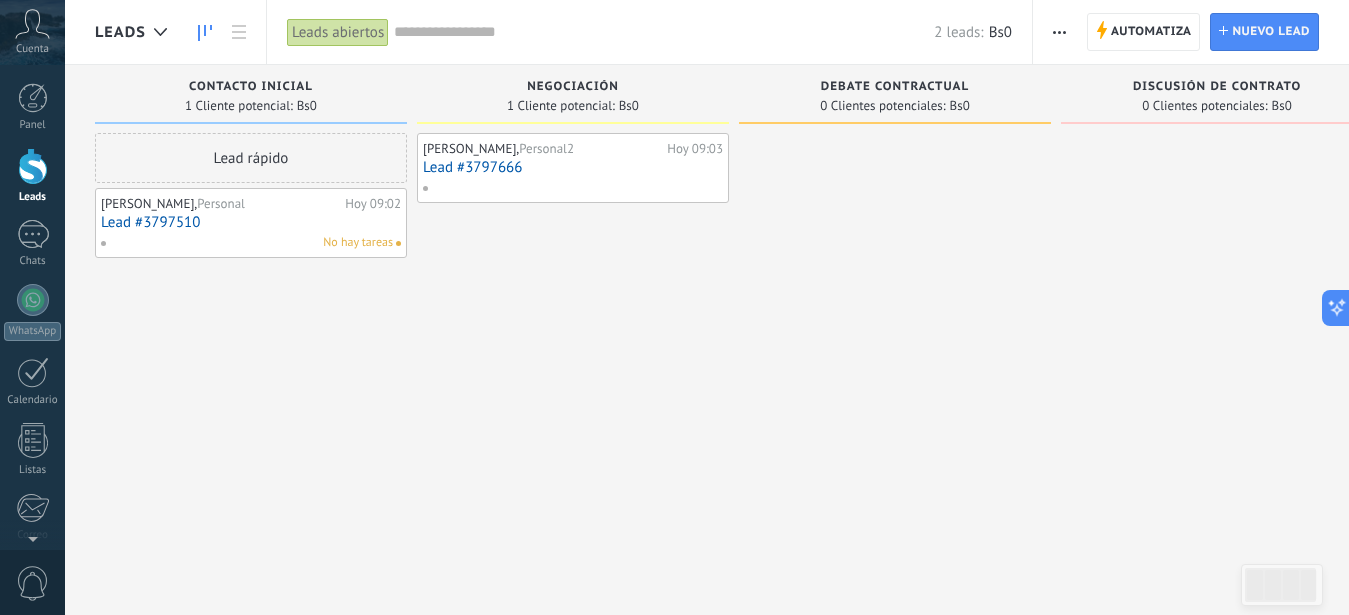 click at bounding box center [433, 188] 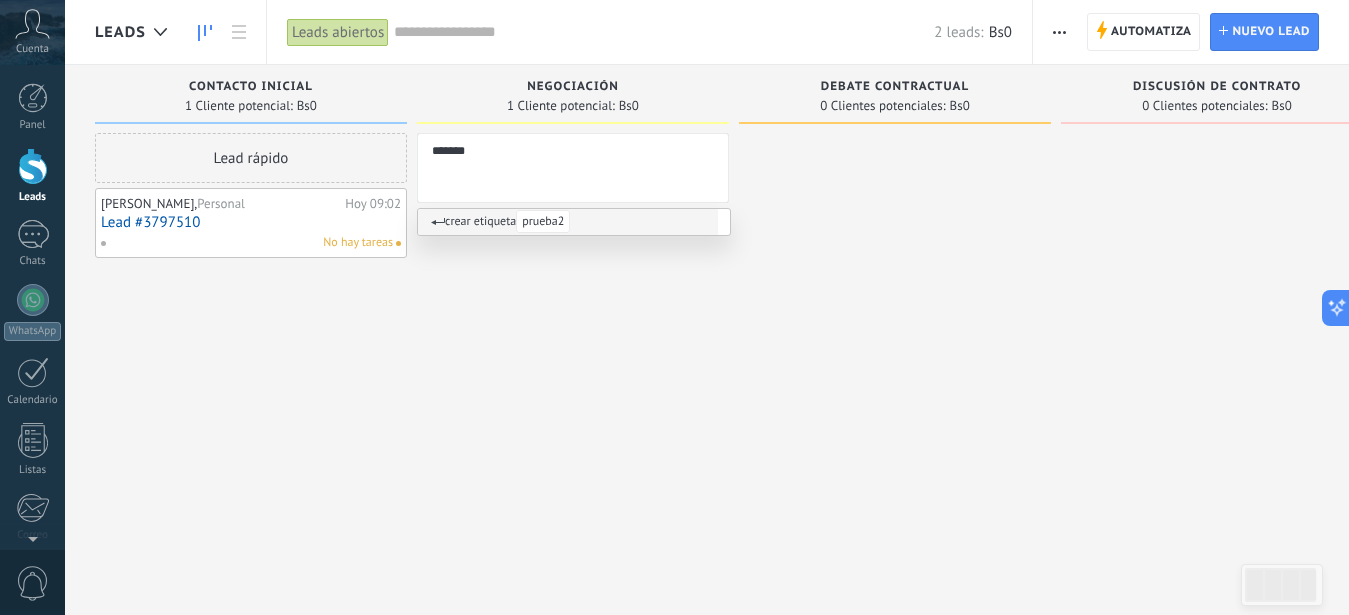 type on "*******" 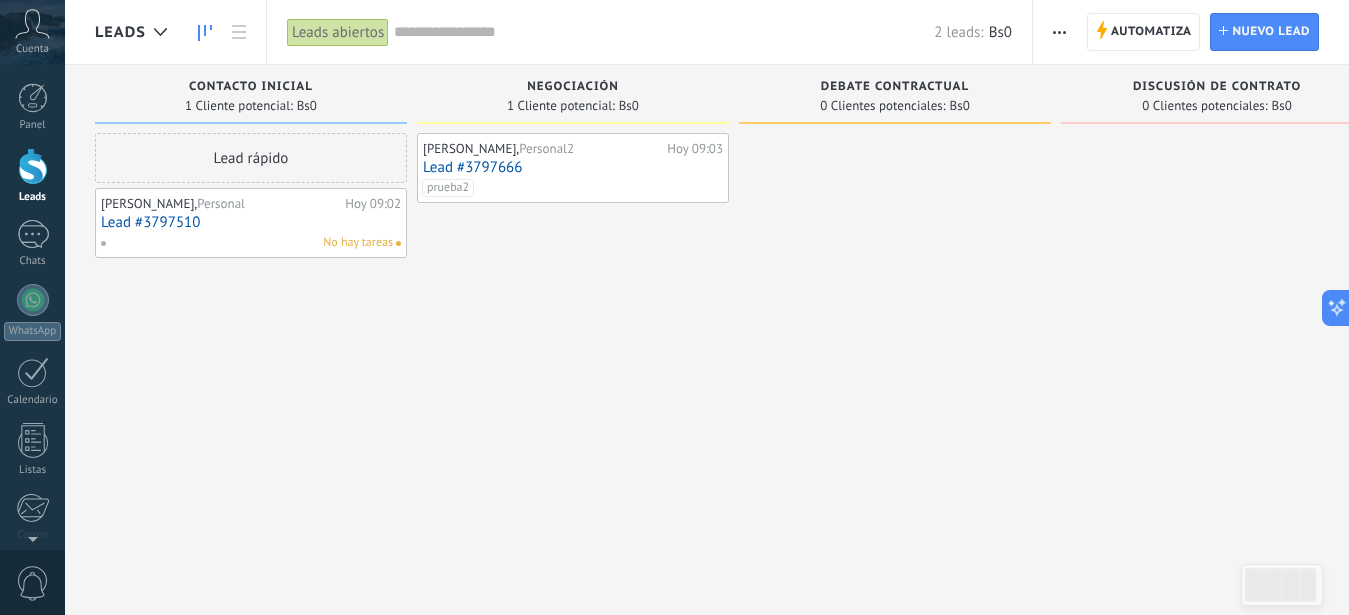 click at bounding box center [1059, 32] 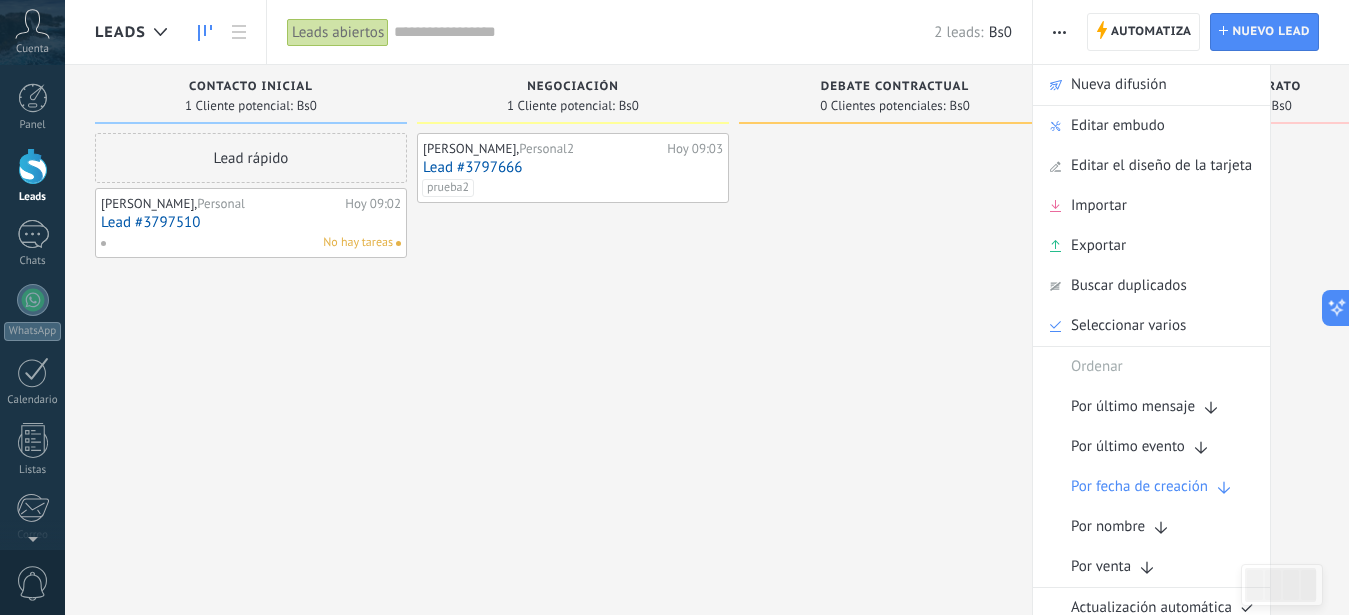 click at bounding box center [895, 310] 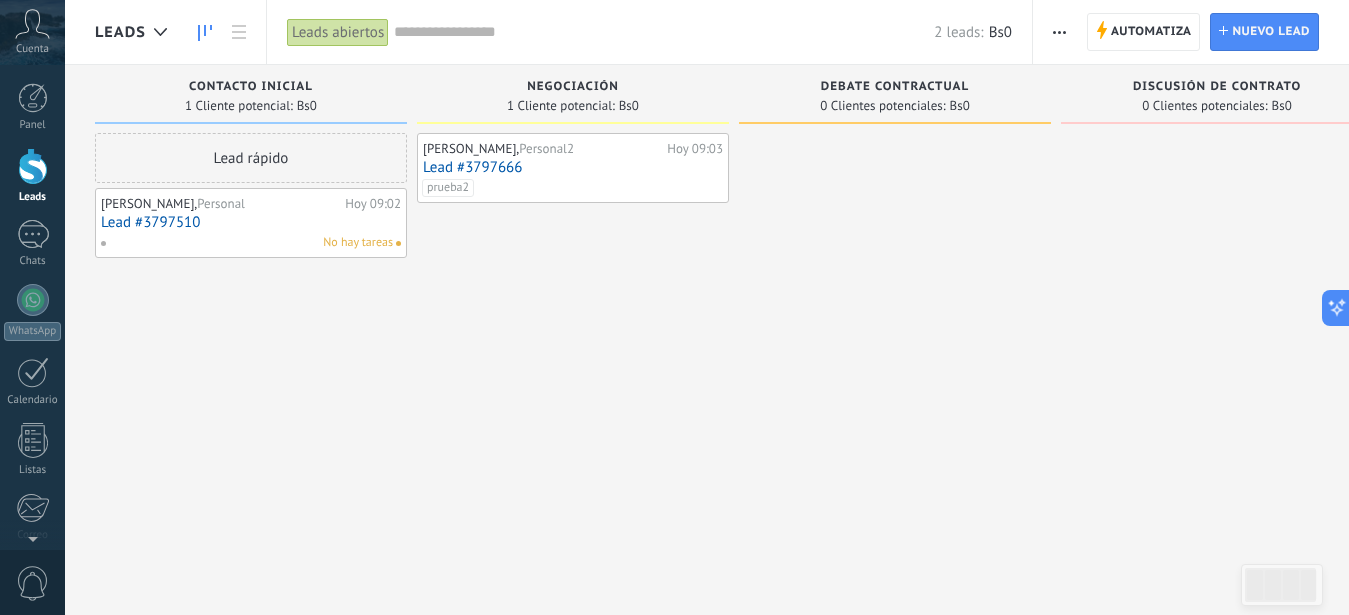 click on "[PERSON_NAME],  Personal2 [DATE] 09:03 Lead #3797666 prueba2" at bounding box center [573, 310] 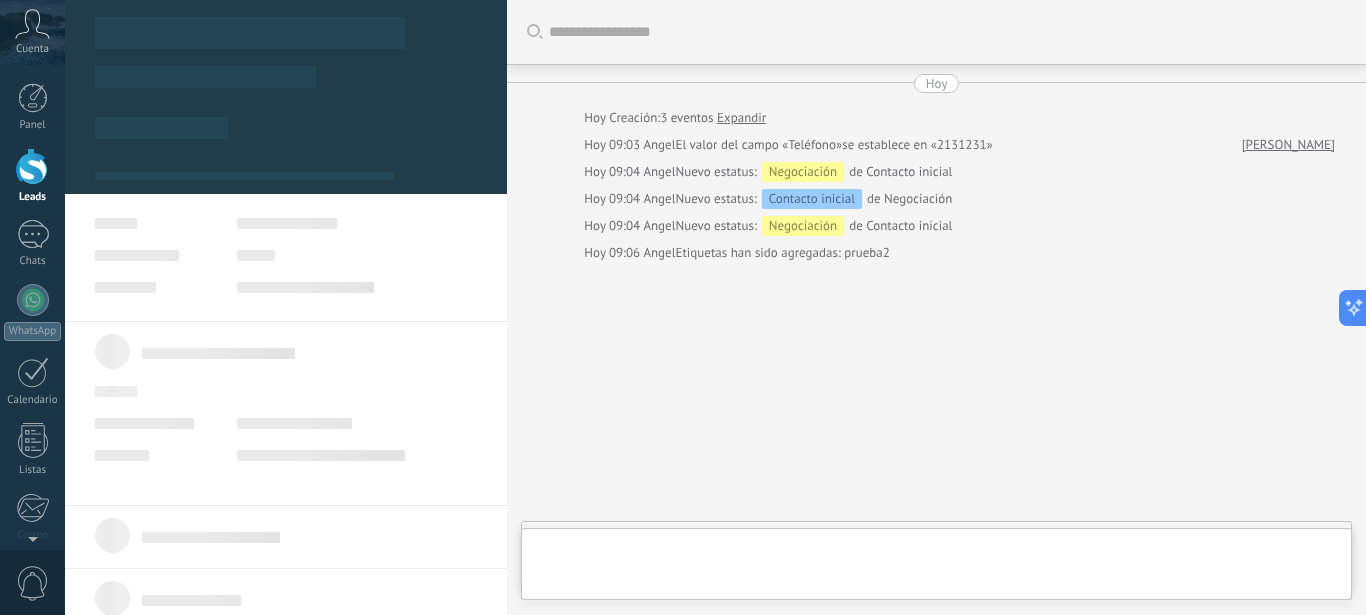 type on "***" 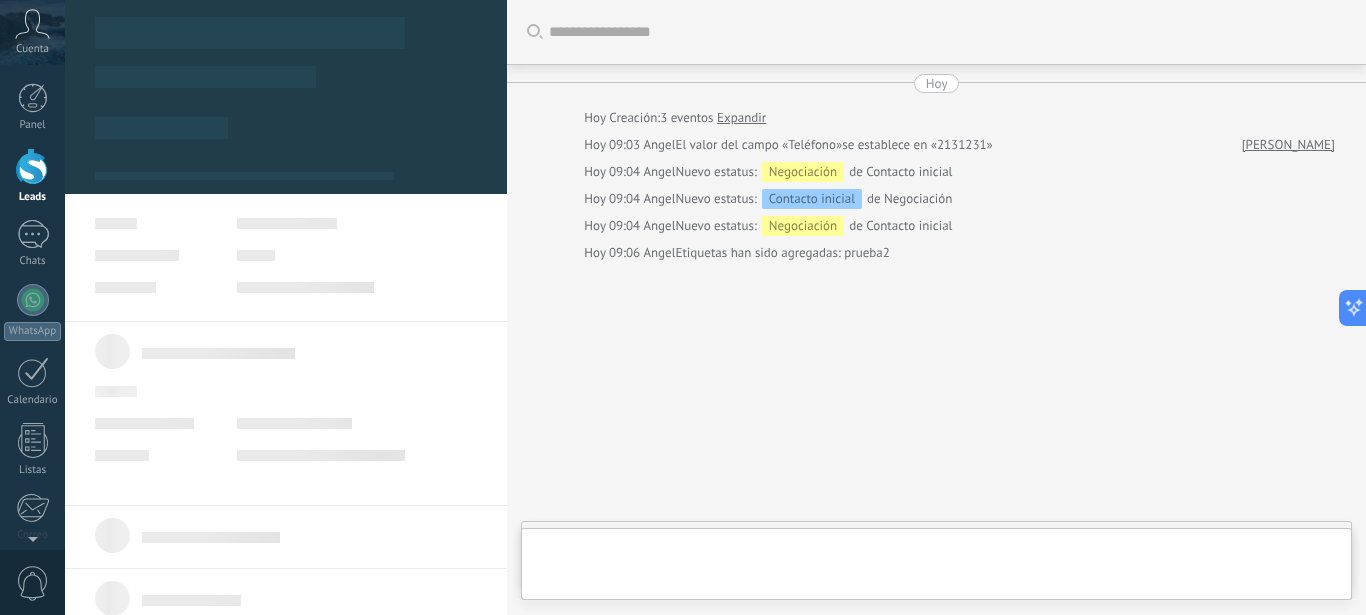scroll, scrollTop: 20, scrollLeft: 0, axis: vertical 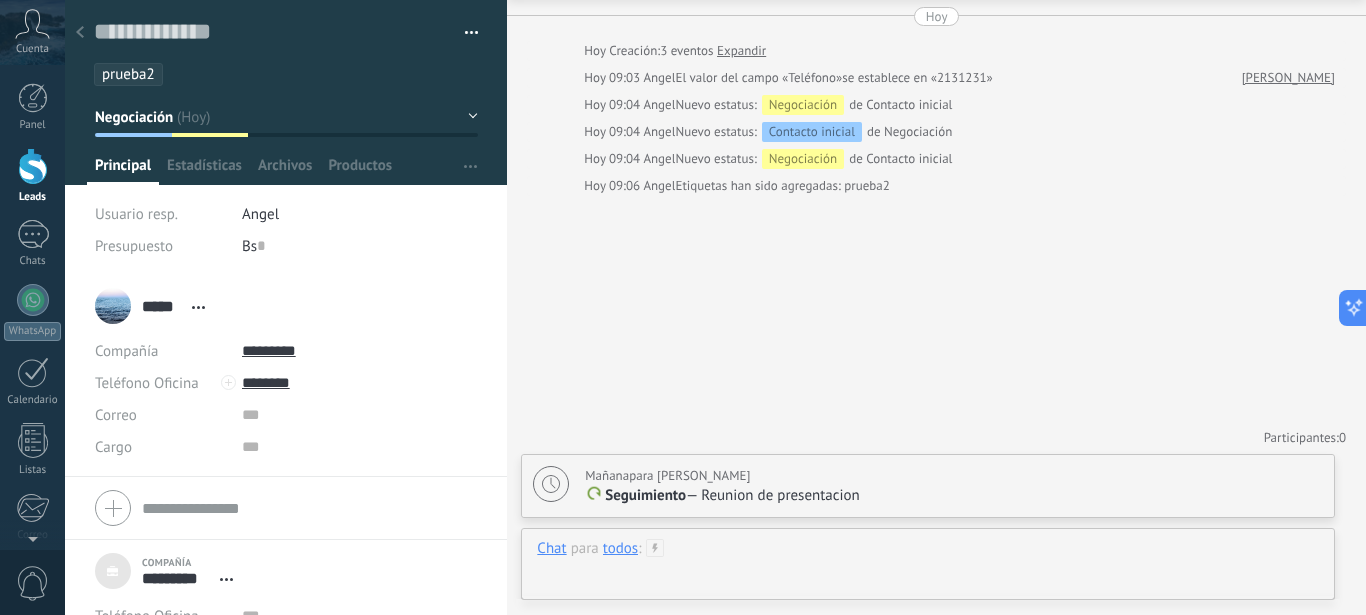 click at bounding box center [928, 569] 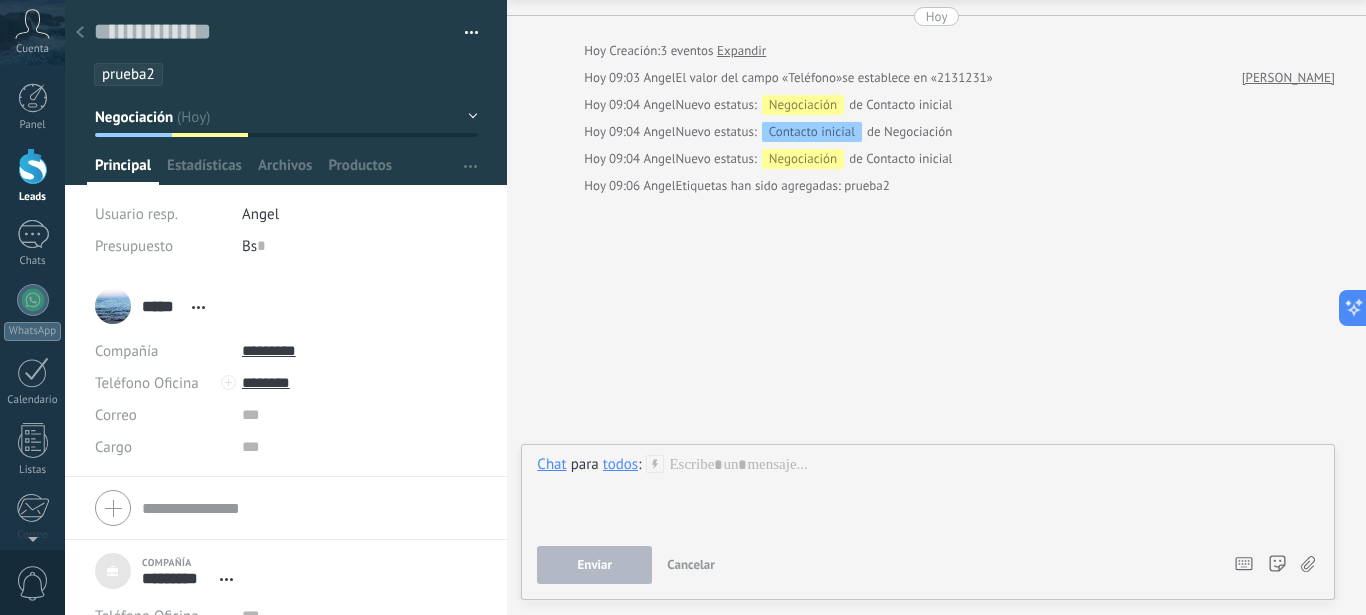 click on "Buscar Carga más [DATE] [DATE] Creación:  3  eventos   Expandir [DATE] 09:03 [PERSON_NAME]  El valor del campo «Teléfono»  se establece en «2131231» [PERSON_NAME][DATE] 09:04 [PERSON_NAME]  Nuevo estatus: Negociación de Contacto inicial [DATE] 09:04 [PERSON_NAME]  Nuevo estatus: Contacto inicial de Negociación [DATE] 09:04 [PERSON_NAME]  Nuevo estatus: Negociación de Contacto inicial [DATE] 09:06 [PERSON_NAME]  Etiquetas han sido agregadas: prueba2 Participantes:  0 Agregar usuario Bots:  0 [DATE]  para [PERSON_NAME] Seguimiento  — Reunion de presentacion Completar una tarea Seguimiento Seguimiento Reunión Personalizado [DATE] la próxima semana la próxima mes Eliminar" at bounding box center [936, 274] 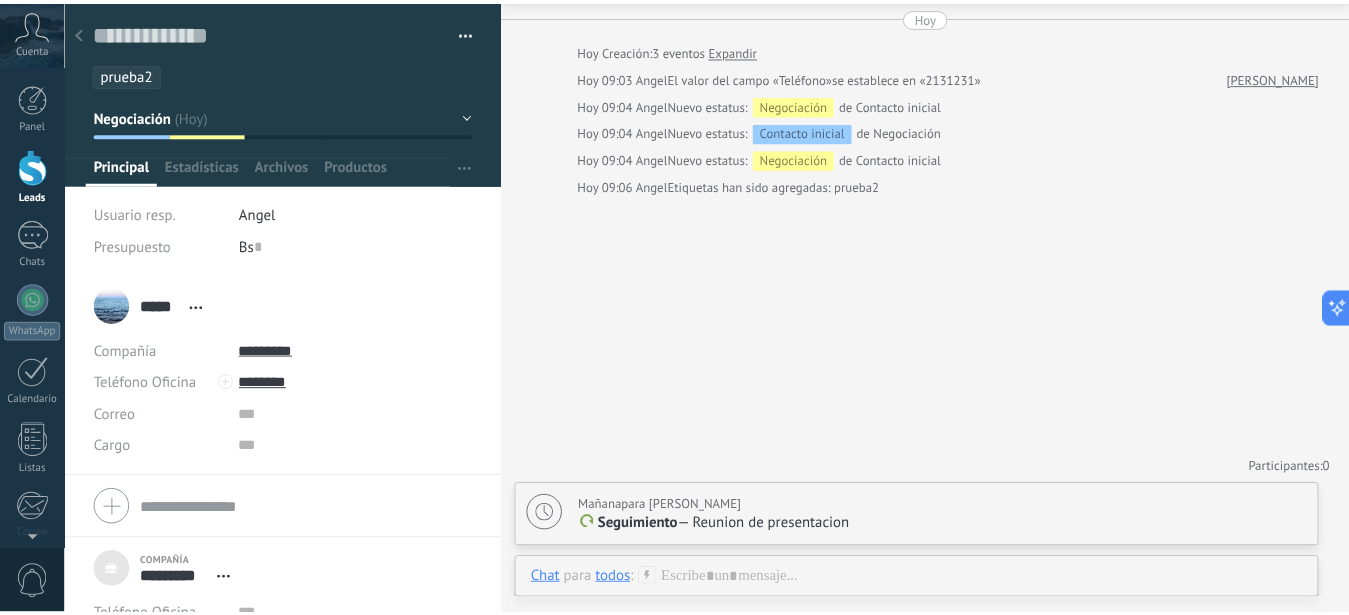 scroll, scrollTop: 0, scrollLeft: 0, axis: both 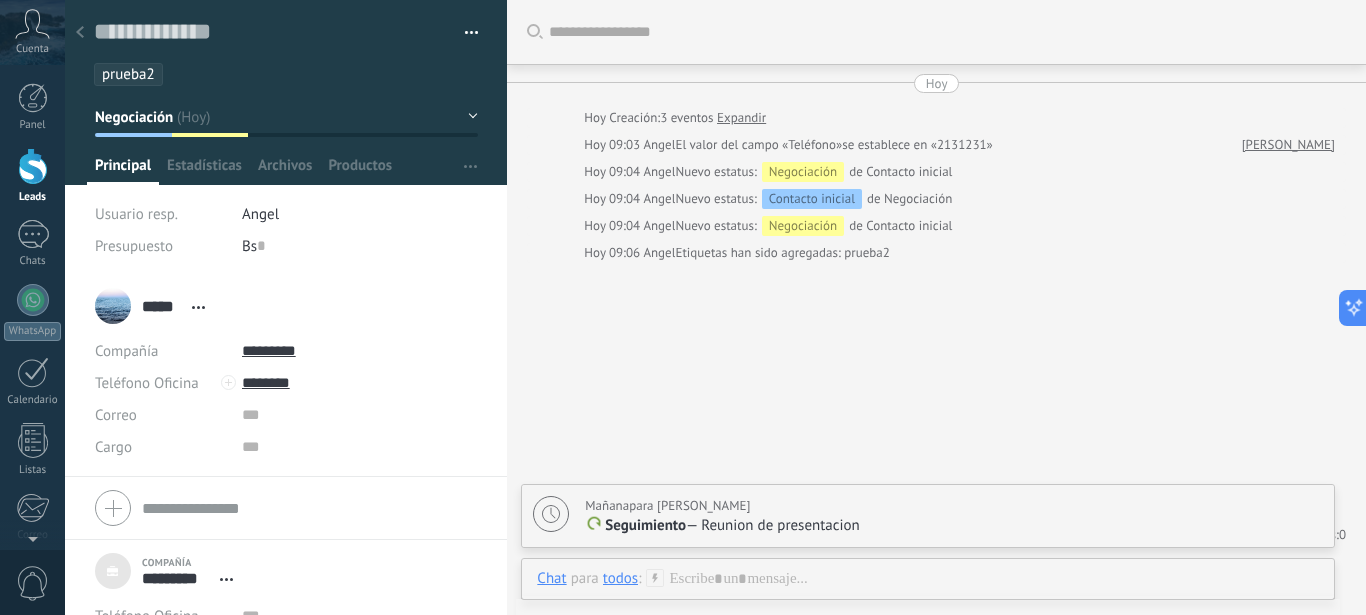 click on "Negociación" at bounding box center (286, 117) 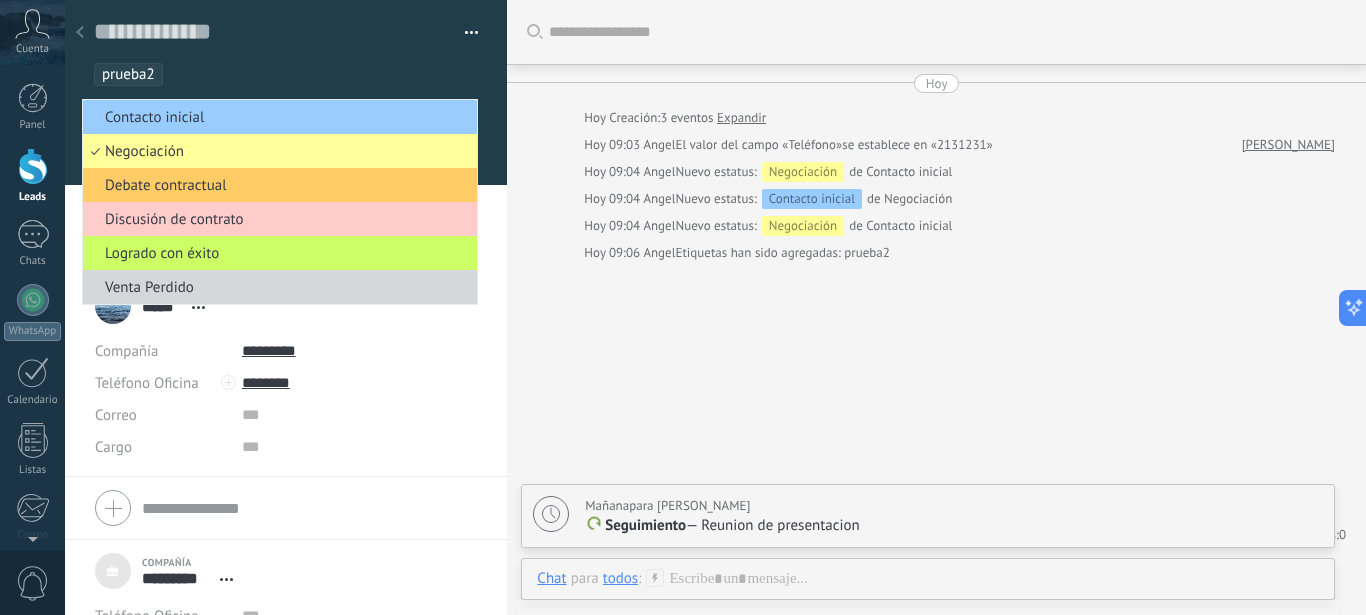 click on "Buscar Carga más [DATE] [DATE] Creación:  3  eventos   Expandir [DATE] 09:03 [PERSON_NAME]  El valor del campo «Teléfono»  se establece en «2131231» [PERSON_NAME][DATE] 09:04 [PERSON_NAME]  Nuevo estatus: Negociación de Contacto inicial [DATE] 09:04 [PERSON_NAME]  Nuevo estatus: Contacto inicial de Negociación [DATE] 09:04 [PERSON_NAME]  Nuevo estatus: Negociación de Contacto inicial [DATE] 09:06 [PERSON_NAME]  Etiquetas han sido agregadas: prueba2 Participantes:  0 Agregar usuario Bots:  0 [DATE]  para [PERSON_NAME] Seguimiento  — Reunion de presentacion Completar una tarea Seguimiento Seguimiento Reunión Personalizado [DATE] la próxima semana la próxima mes Eliminar" at bounding box center [936, 341] 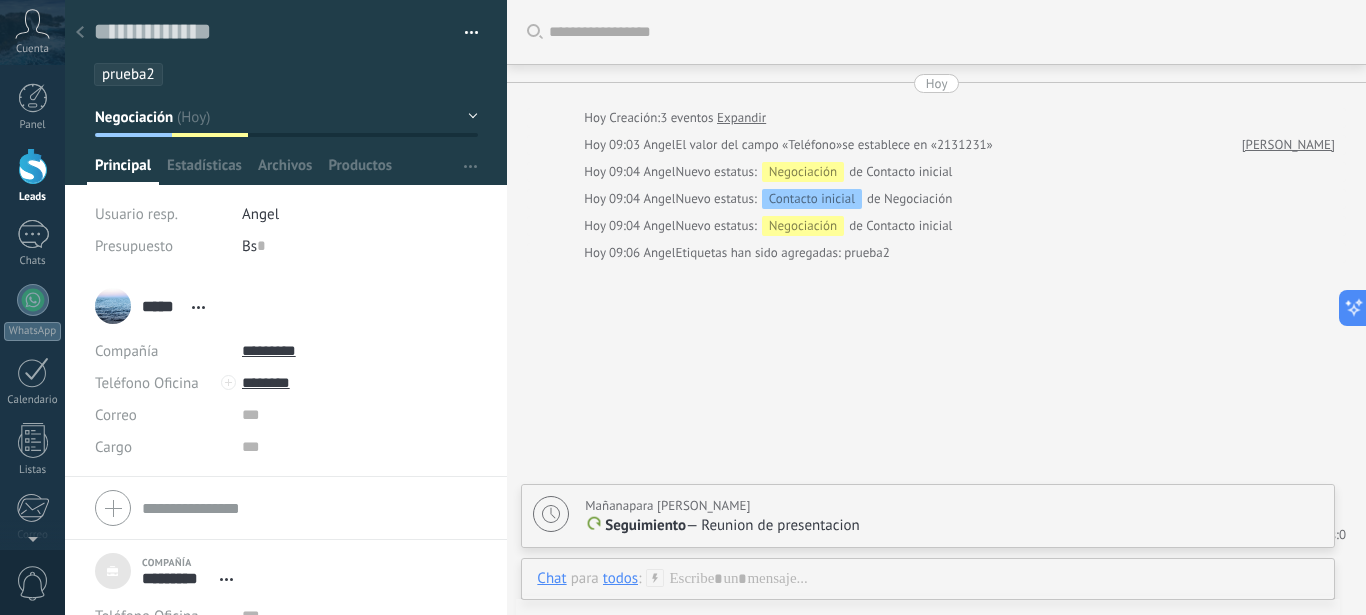 click at bounding box center [33, 166] 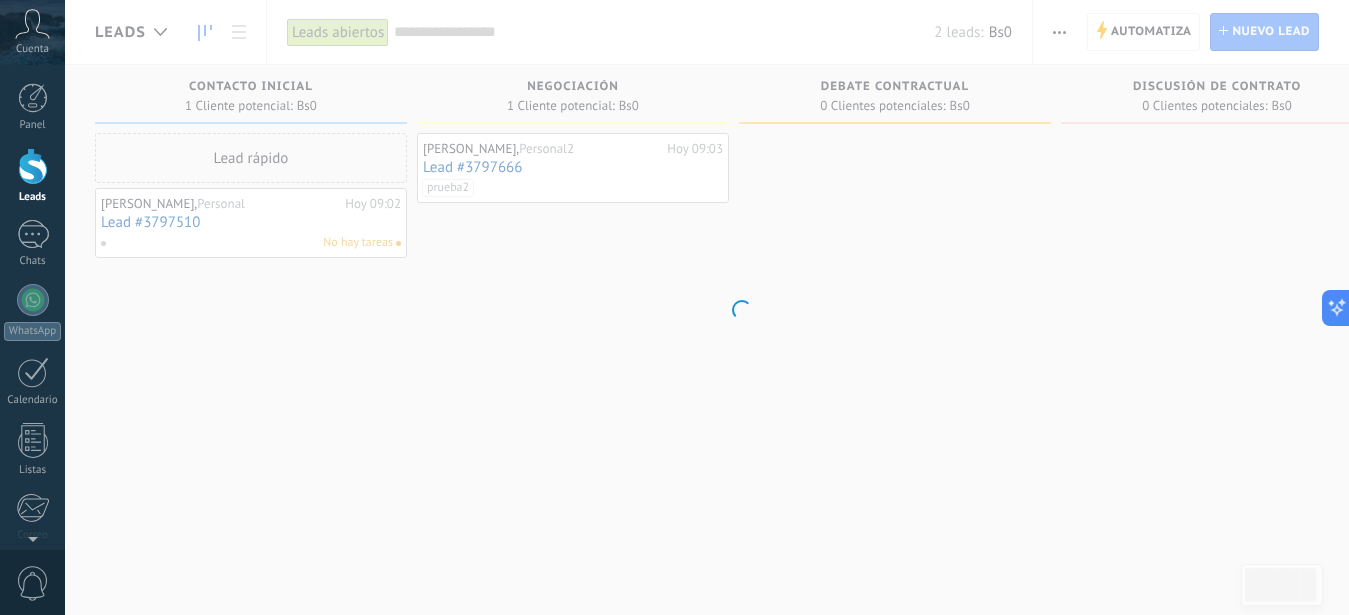 click at bounding box center [33, 166] 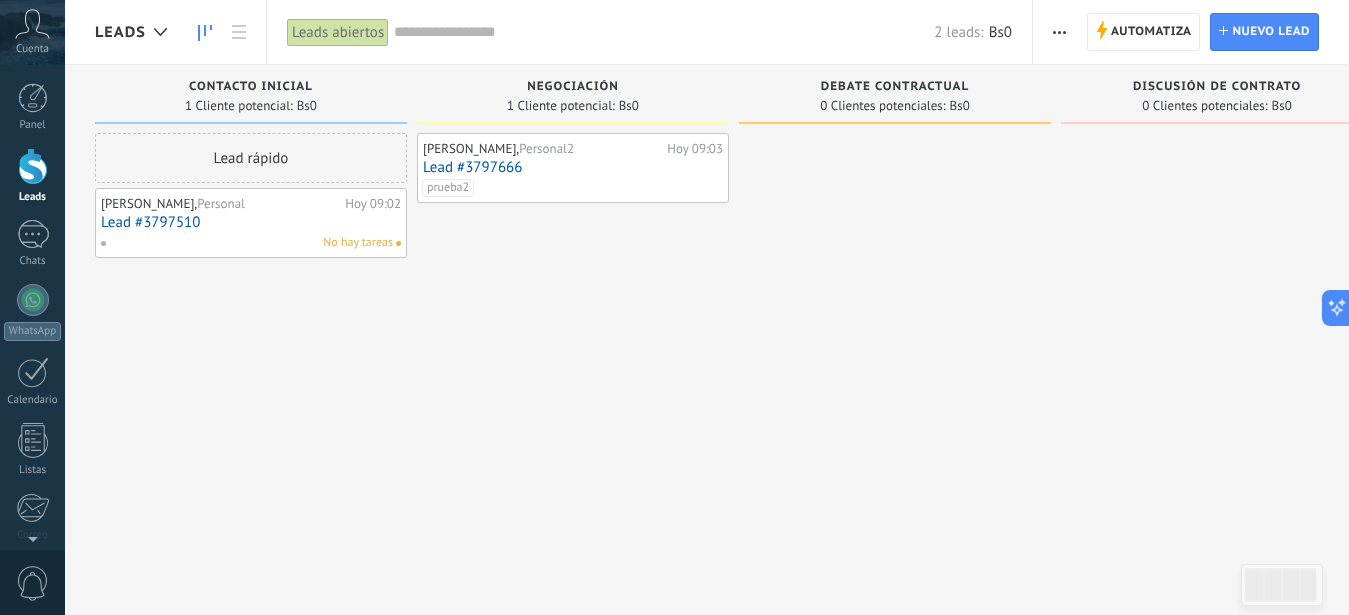scroll, scrollTop: 0, scrollLeft: 54, axis: horizontal 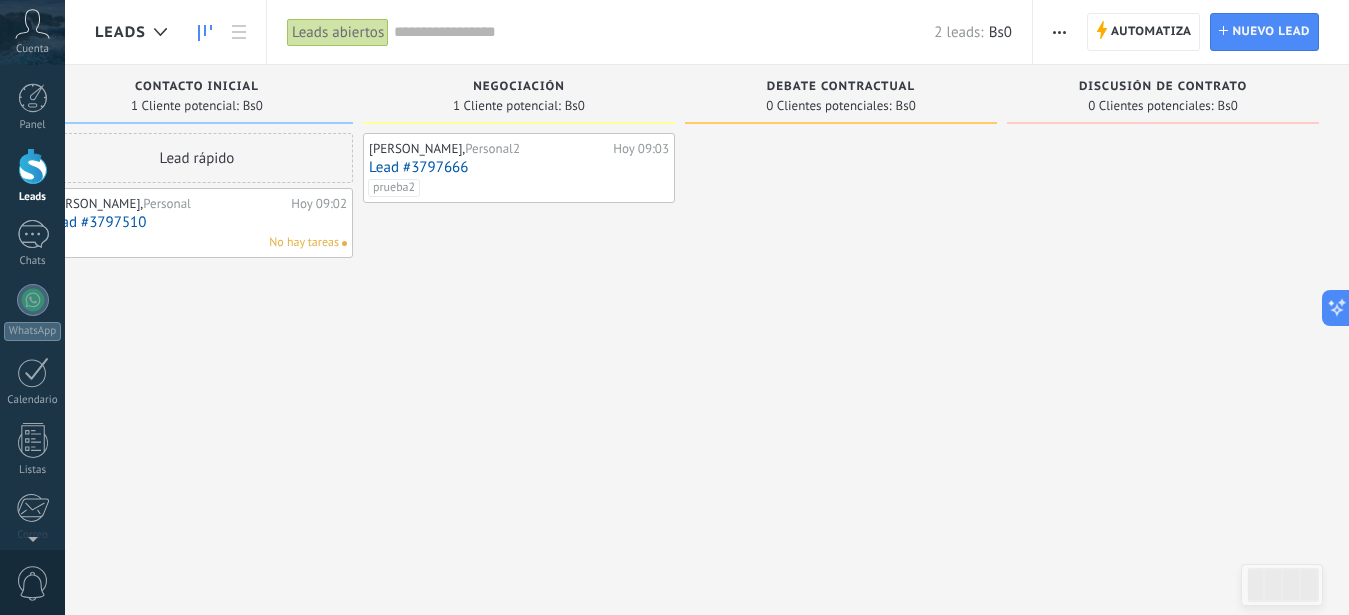 click at bounding box center (1283, 585) 